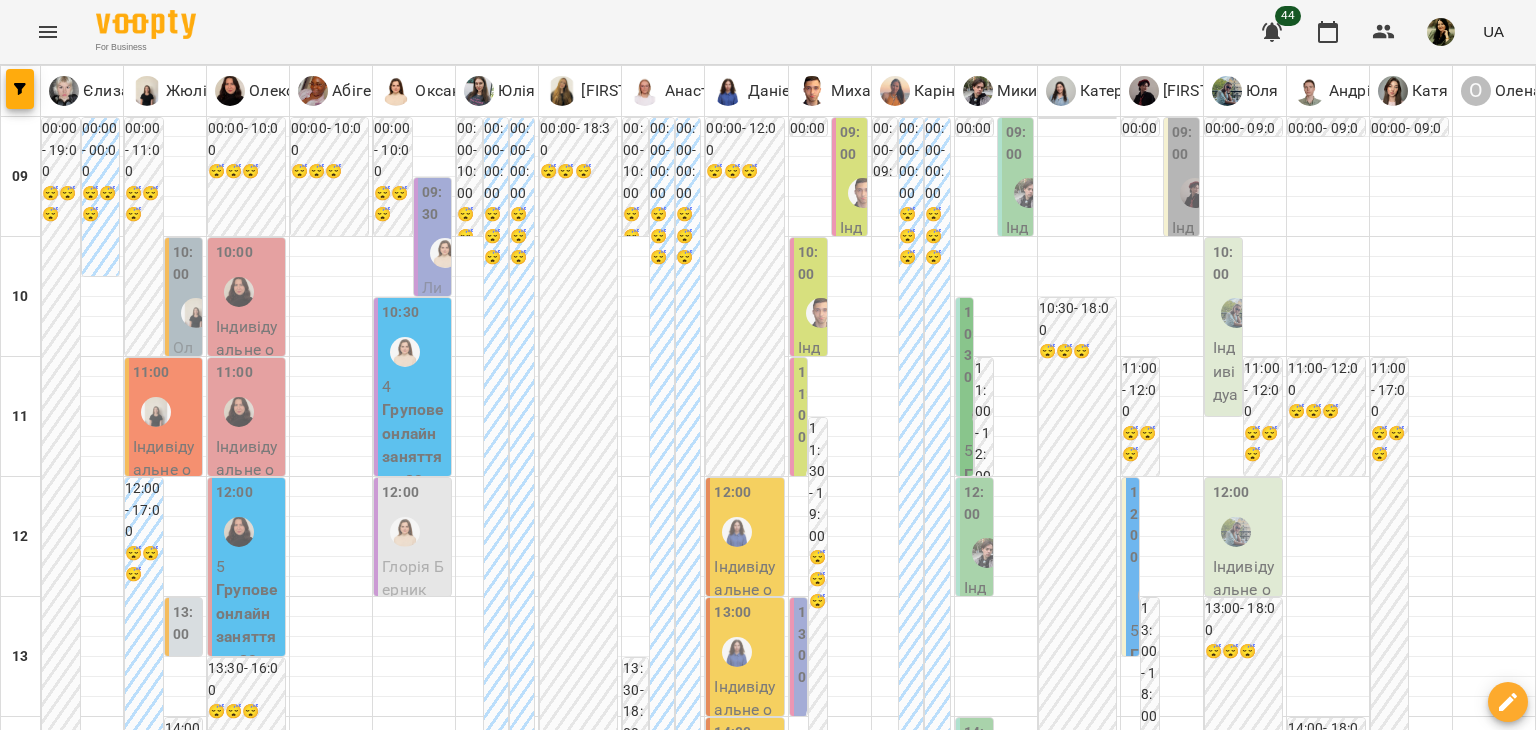 scroll, scrollTop: 0, scrollLeft: 0, axis: both 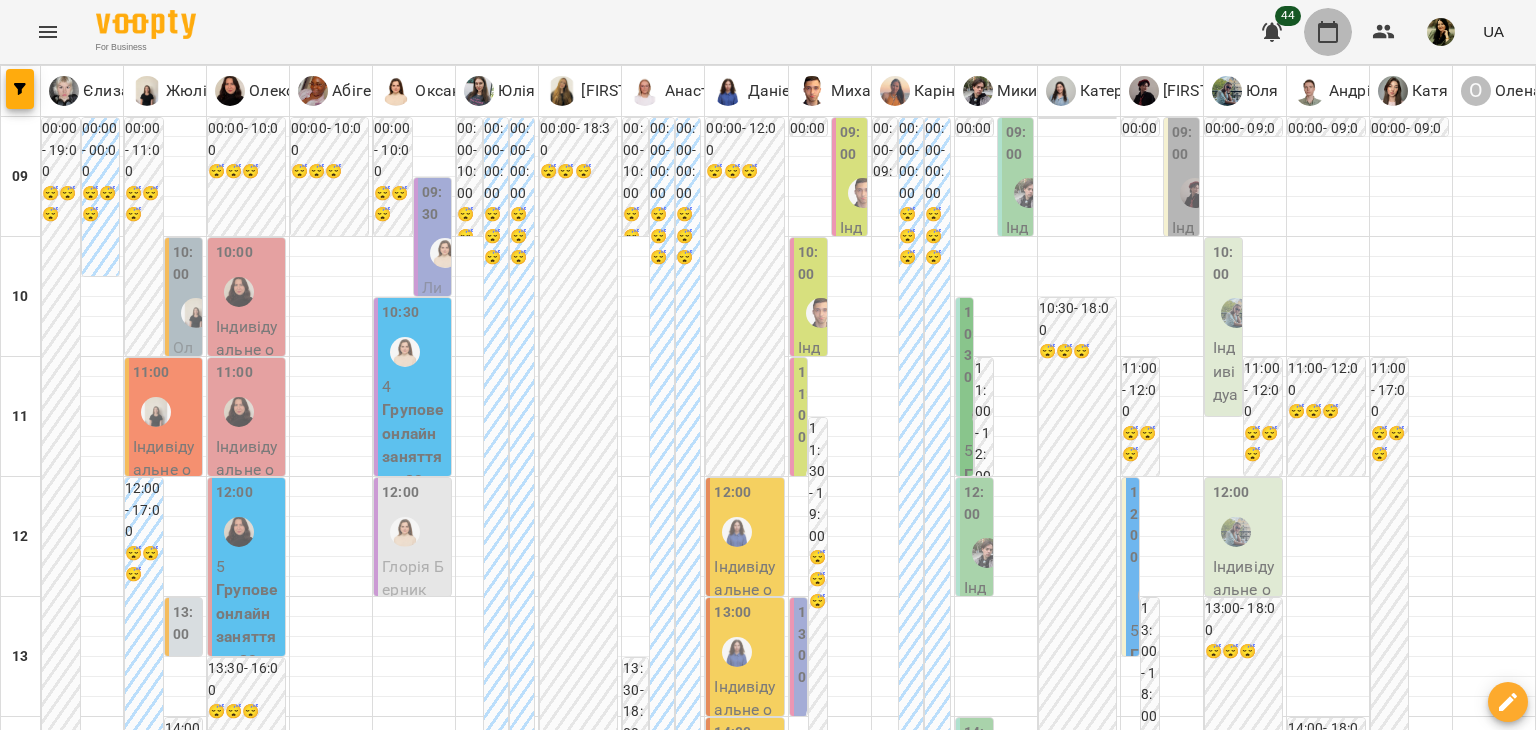 click 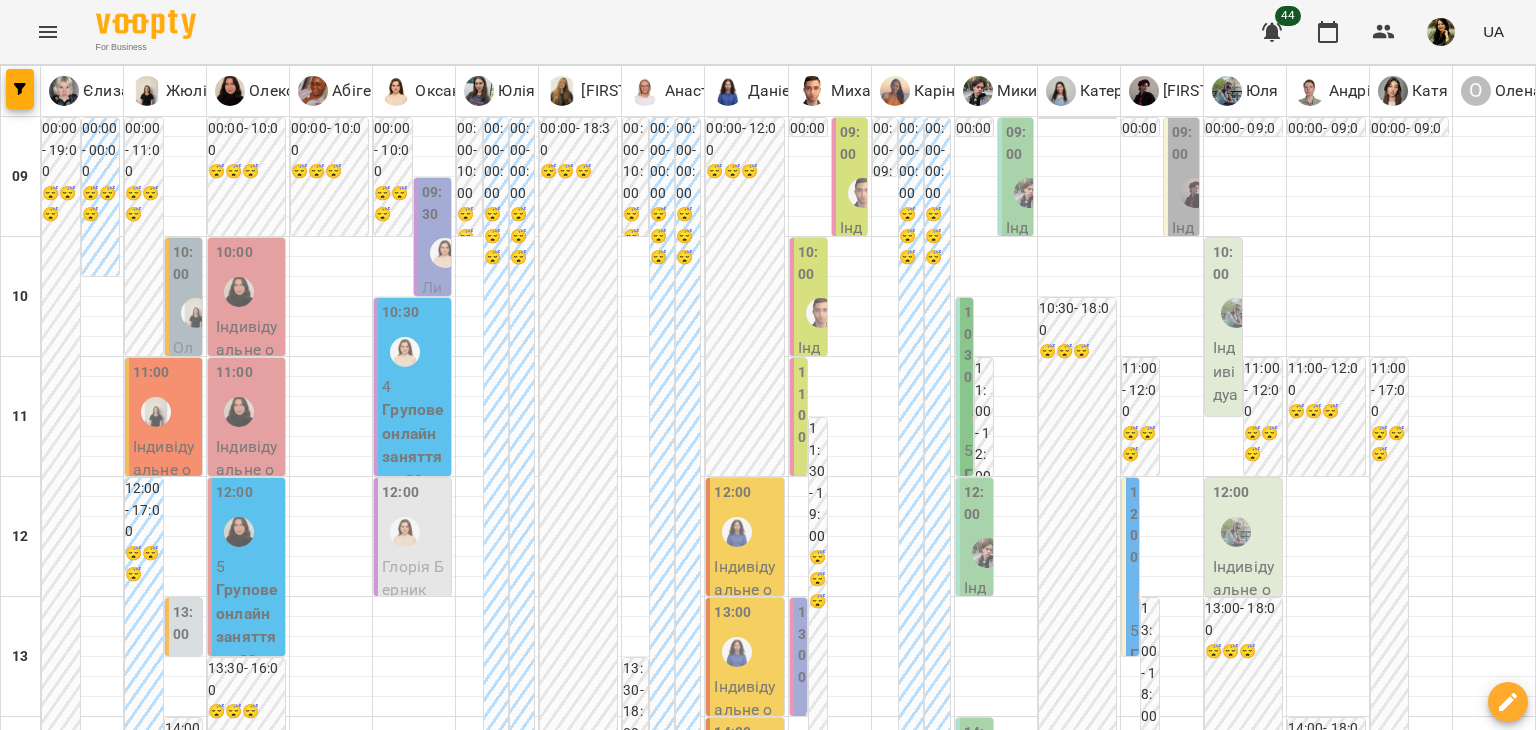 scroll, scrollTop: 270, scrollLeft: 0, axis: vertical 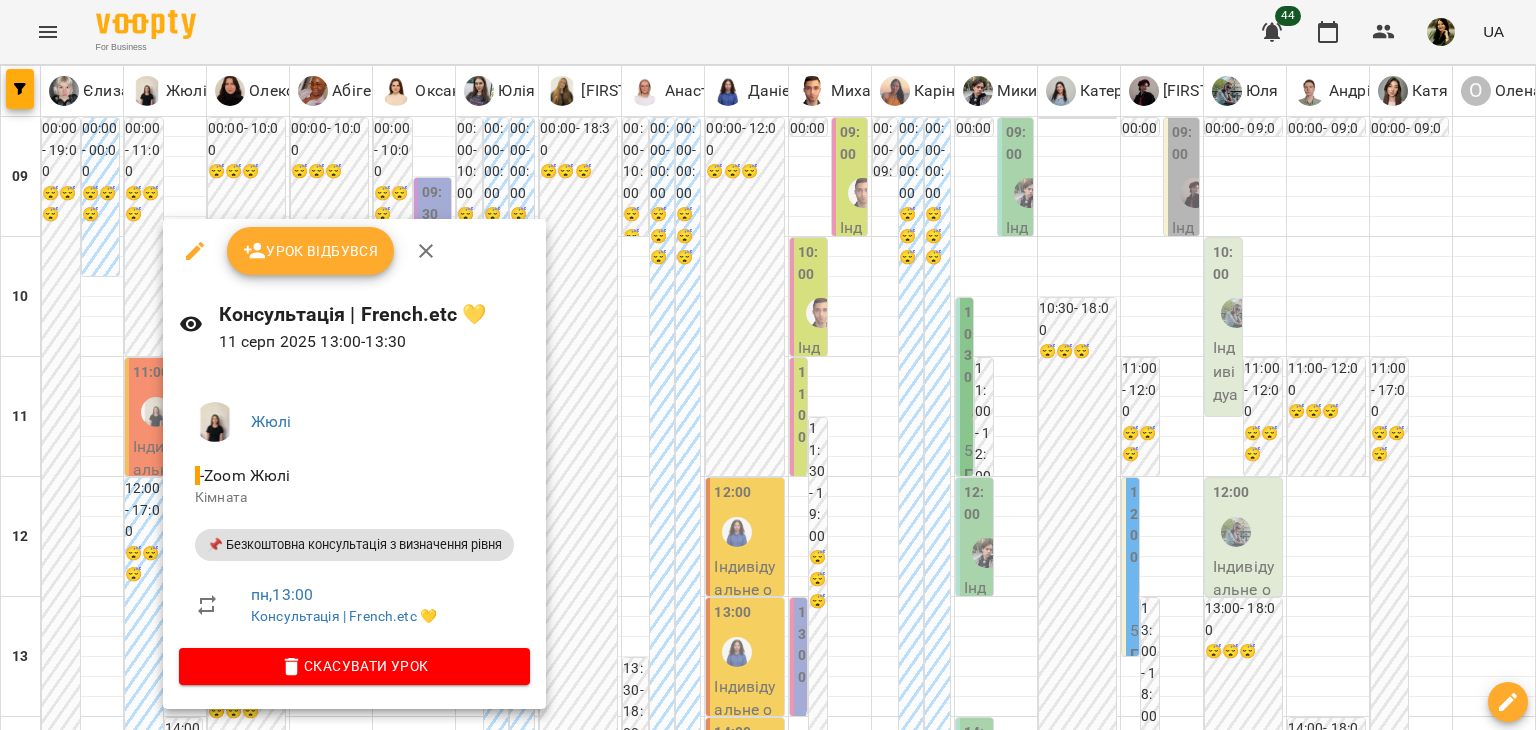 click at bounding box center (768, 365) 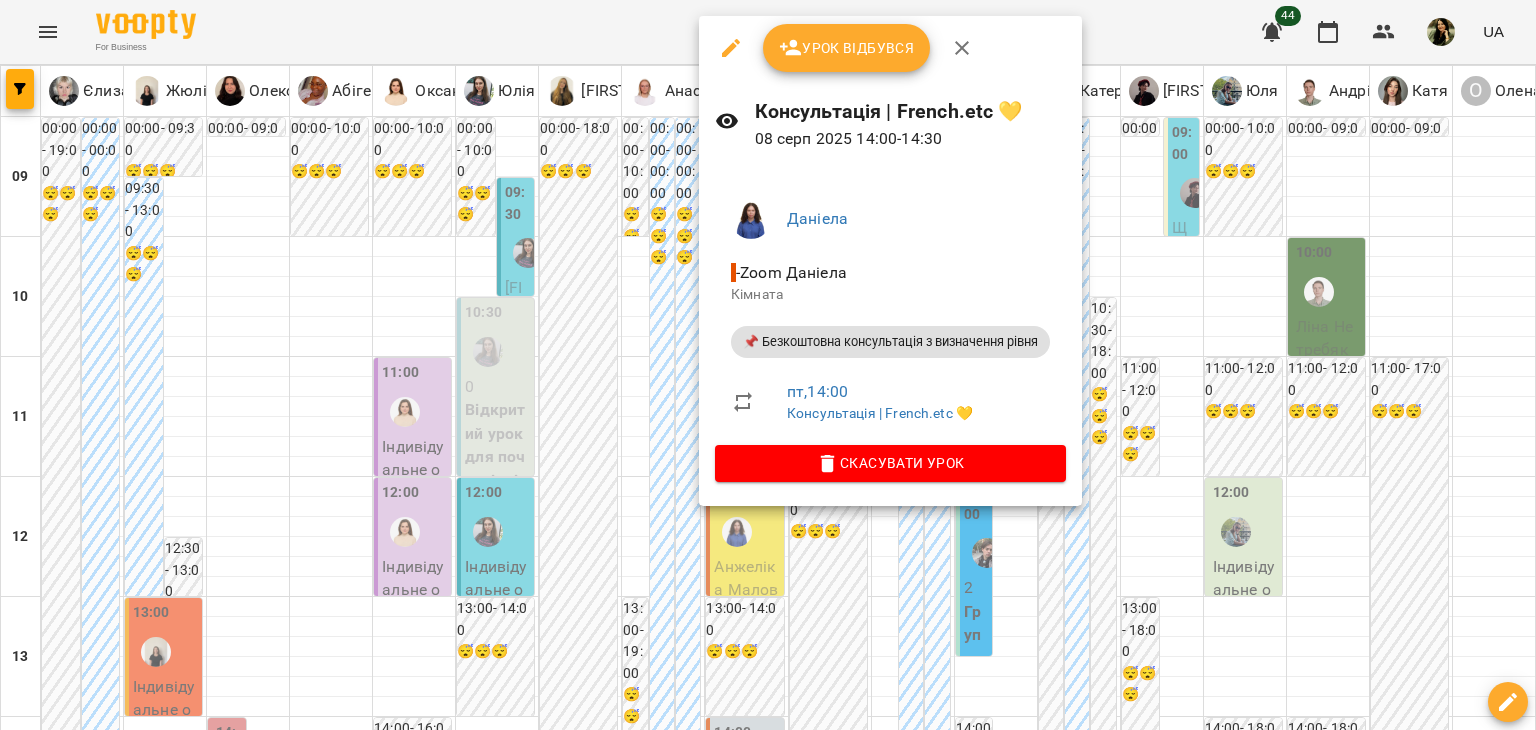 scroll, scrollTop: 0, scrollLeft: 0, axis: both 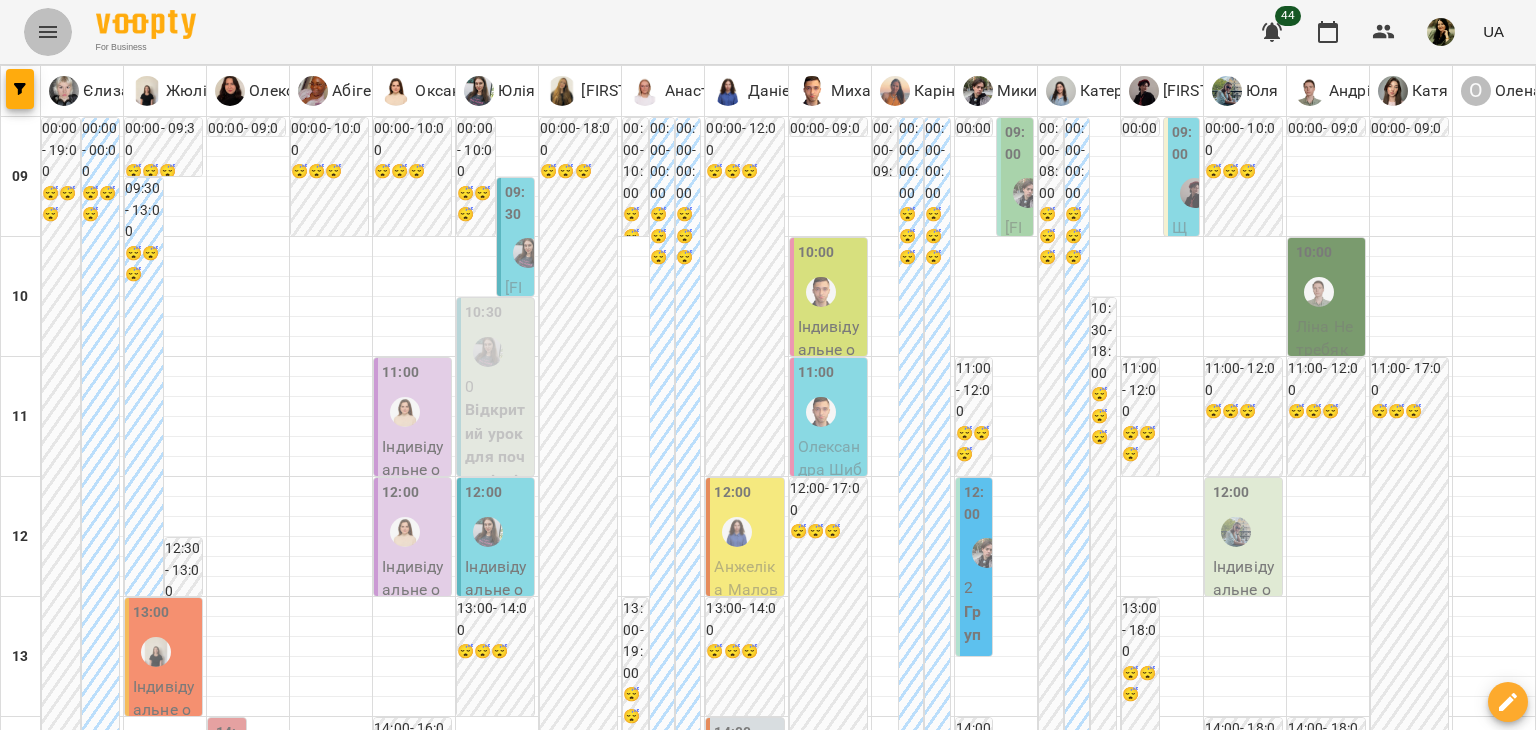 click 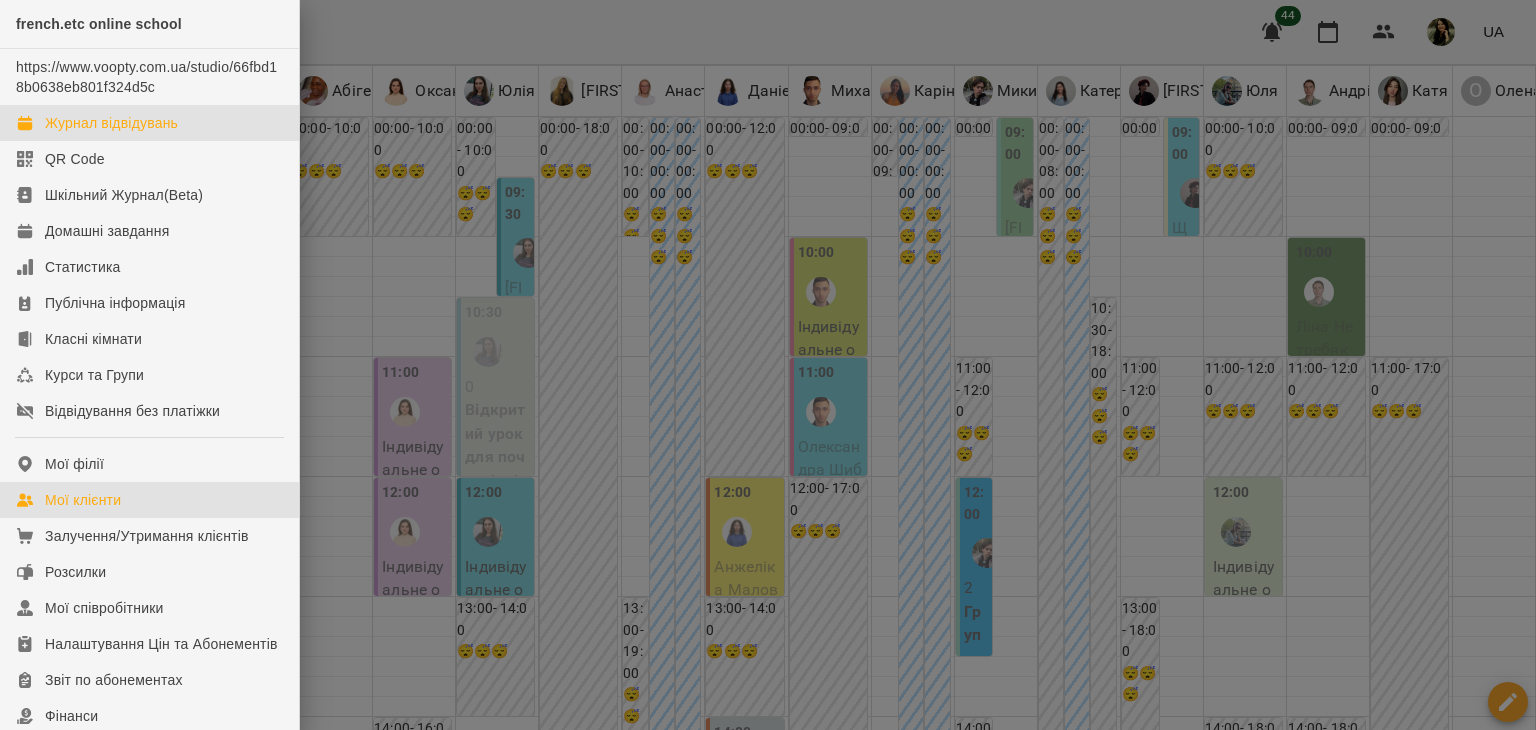 click on "Мої клієнти" at bounding box center [83, 500] 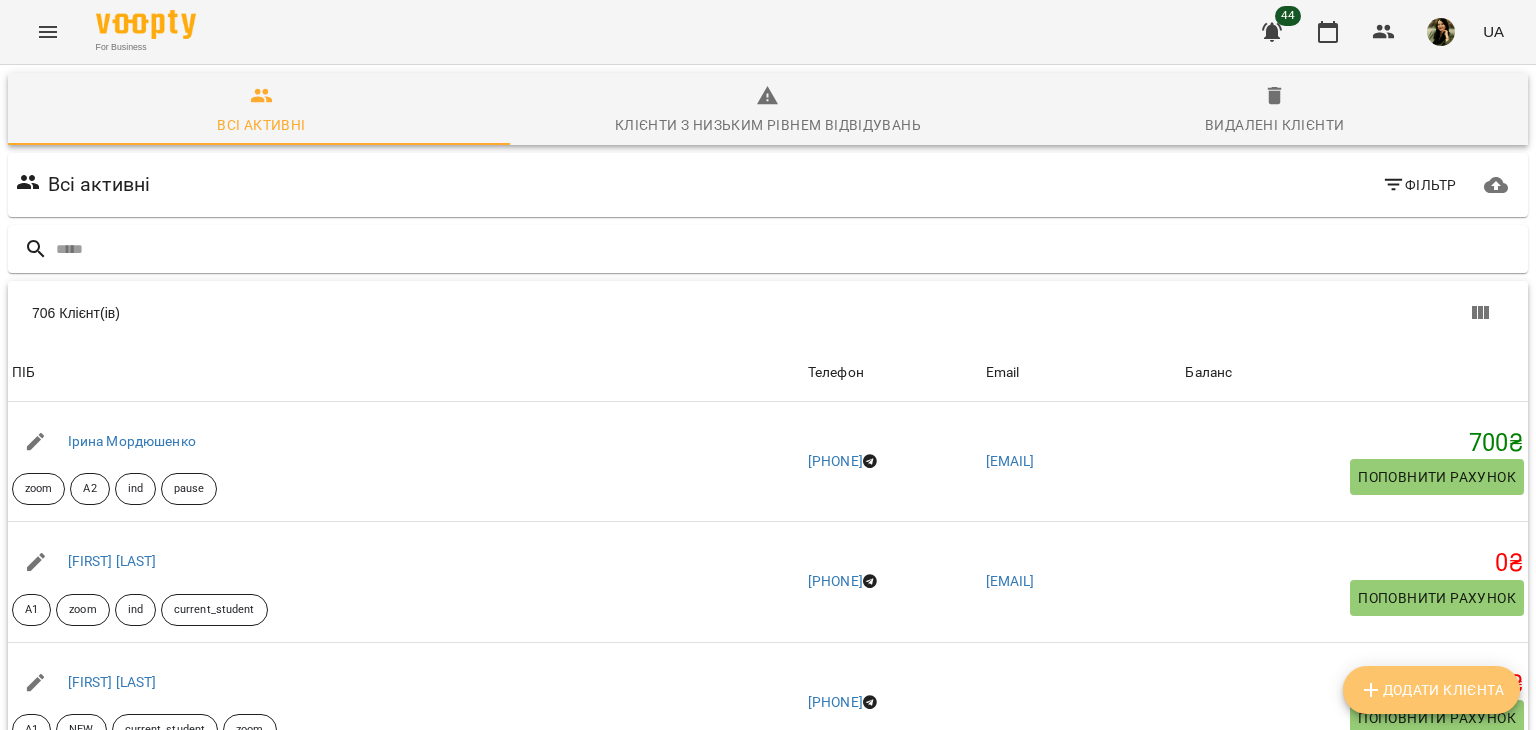 click on "Додати клієнта" at bounding box center (1431, 690) 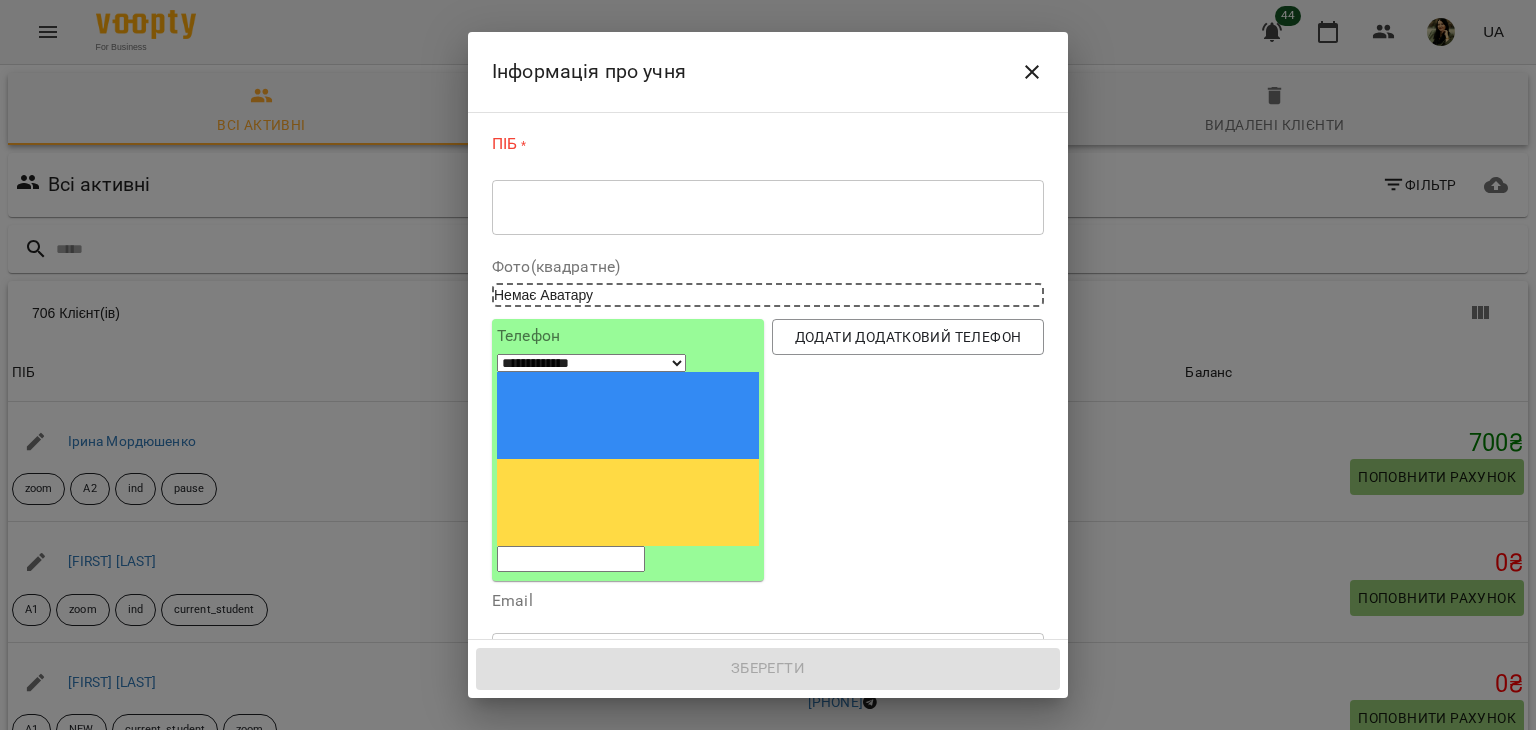 click at bounding box center [768, 207] 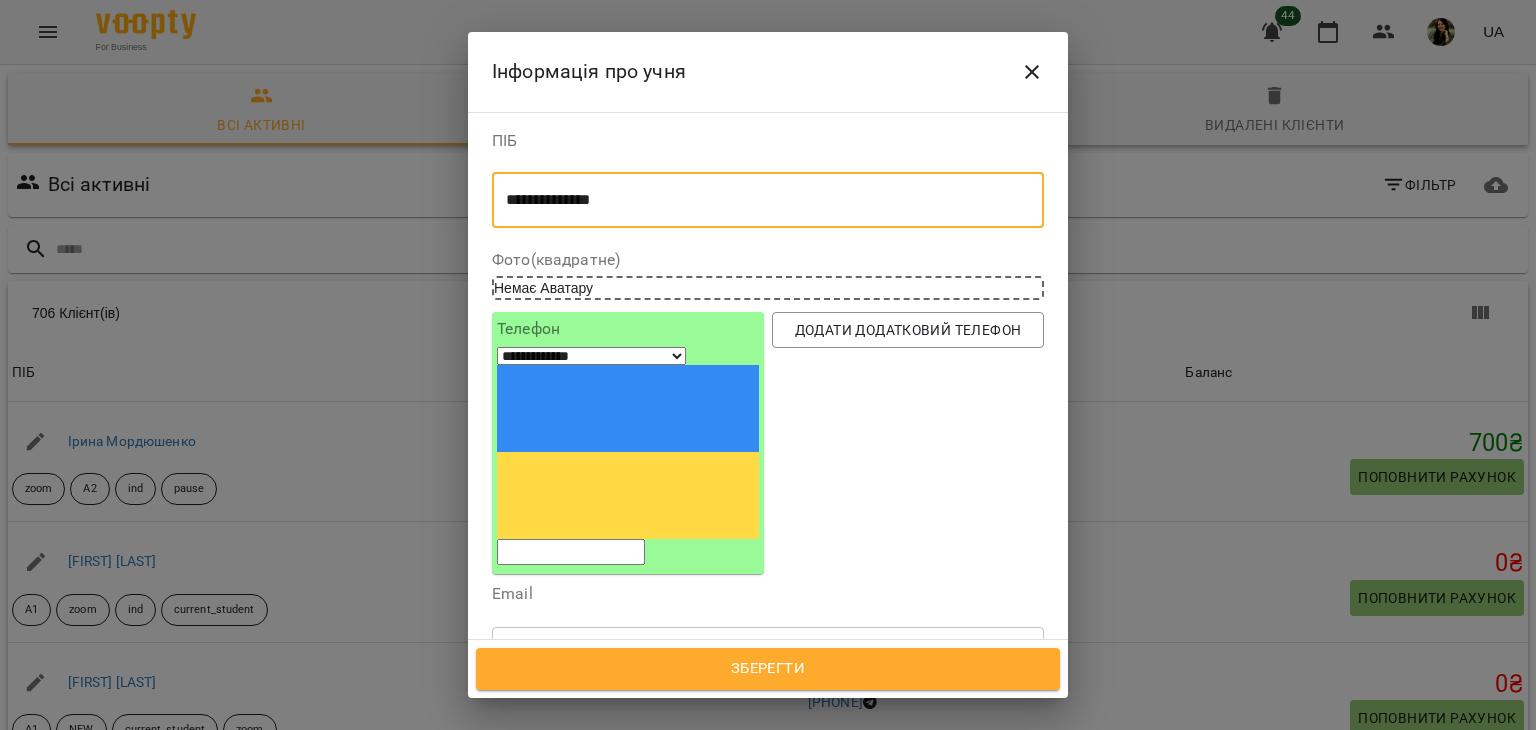 type on "**********" 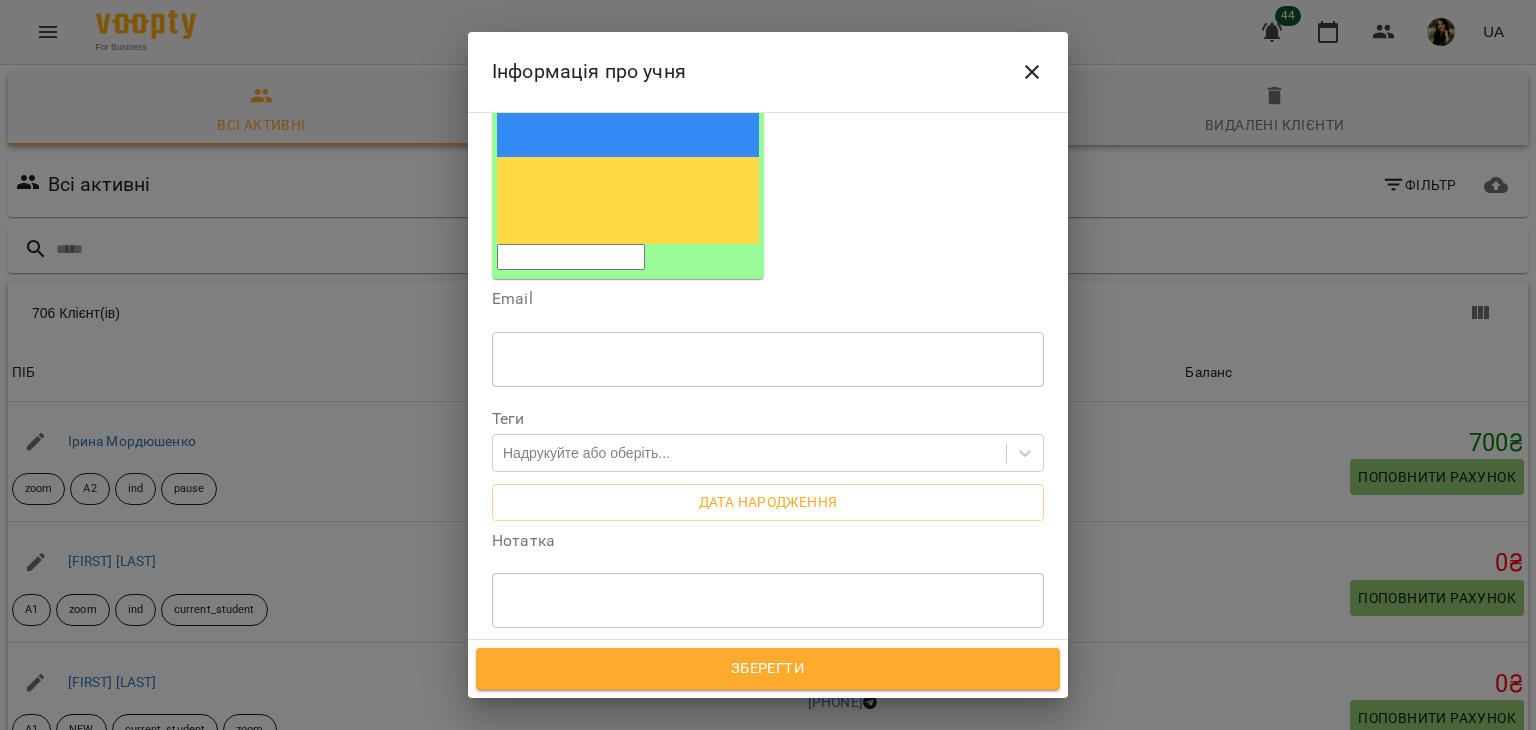 scroll, scrollTop: 306, scrollLeft: 0, axis: vertical 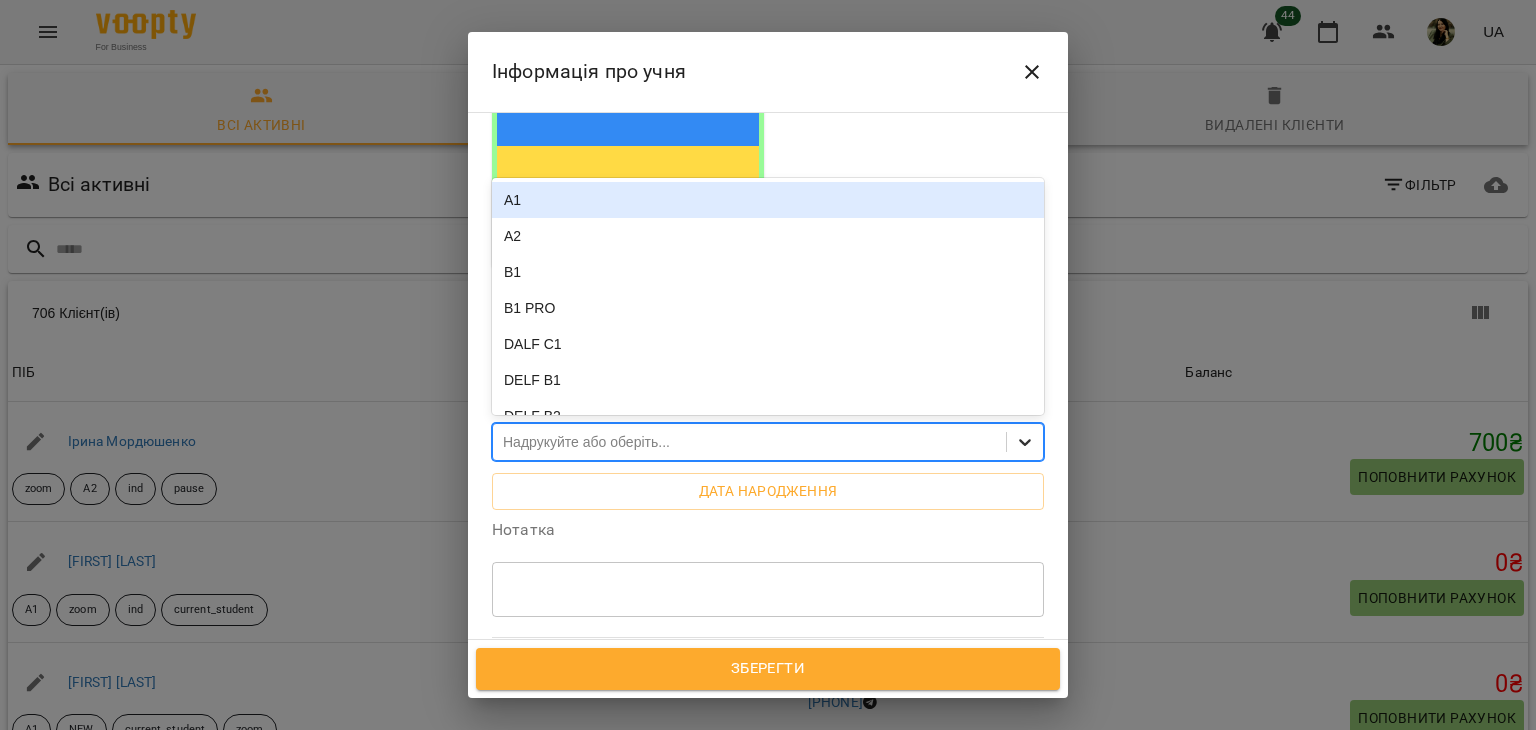 click 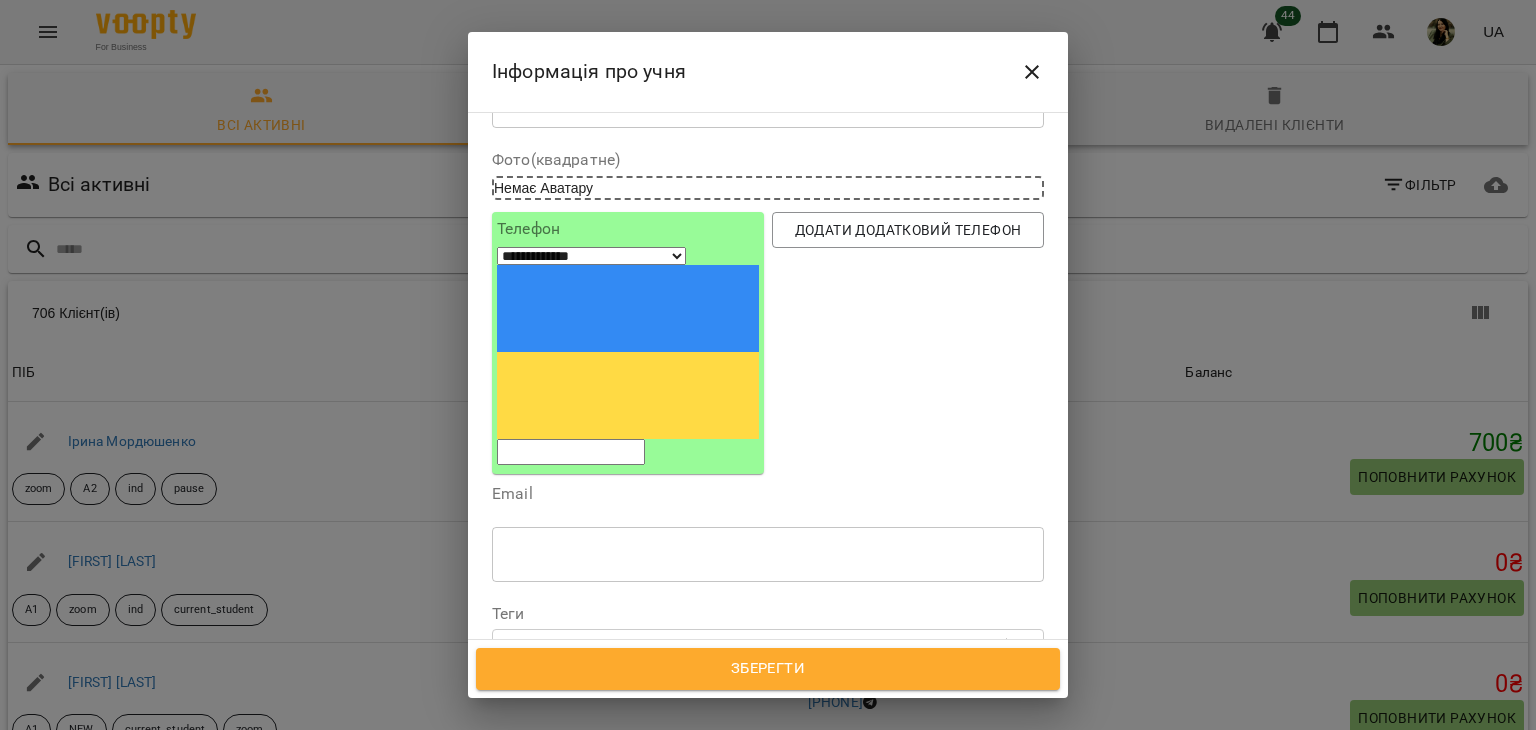 scroll, scrollTop: 91, scrollLeft: 0, axis: vertical 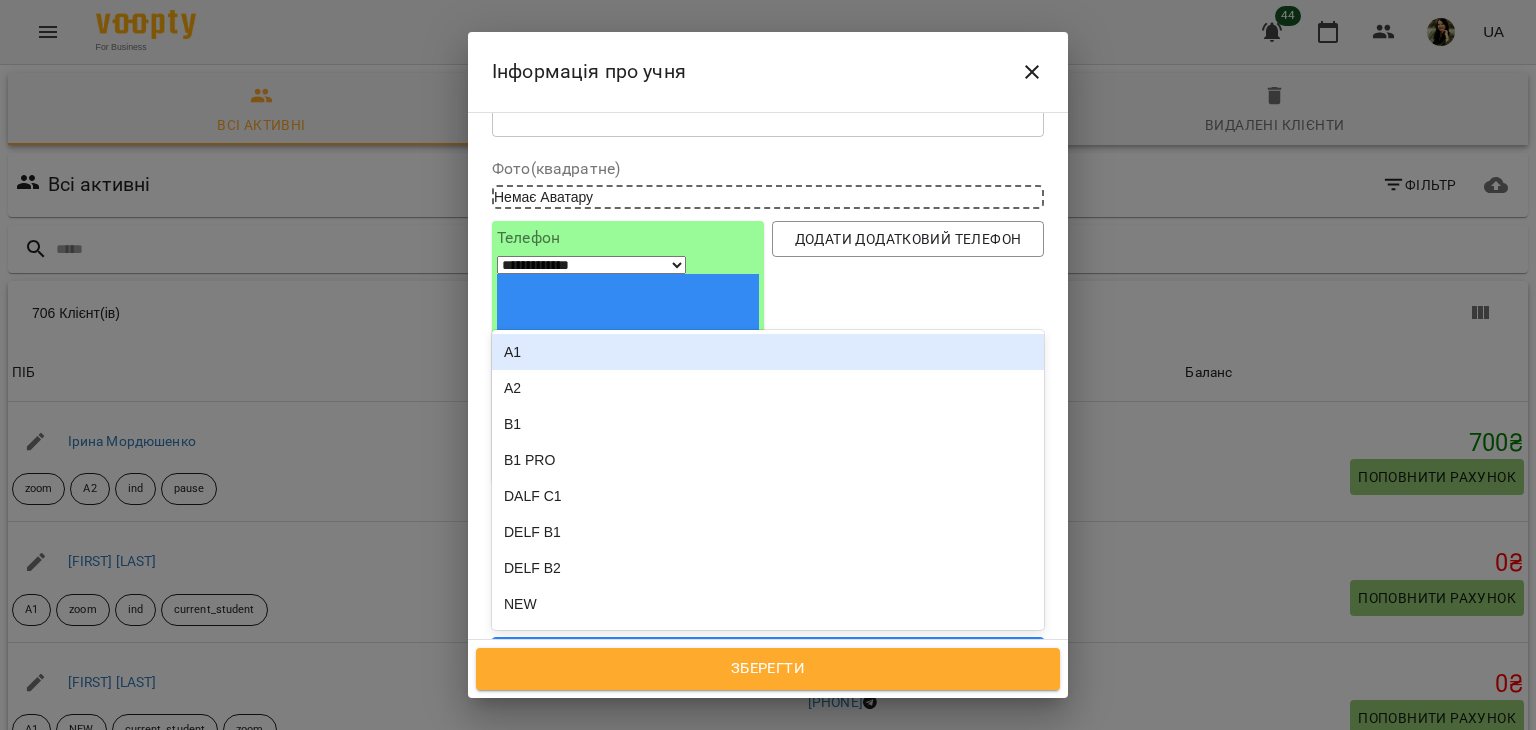 click 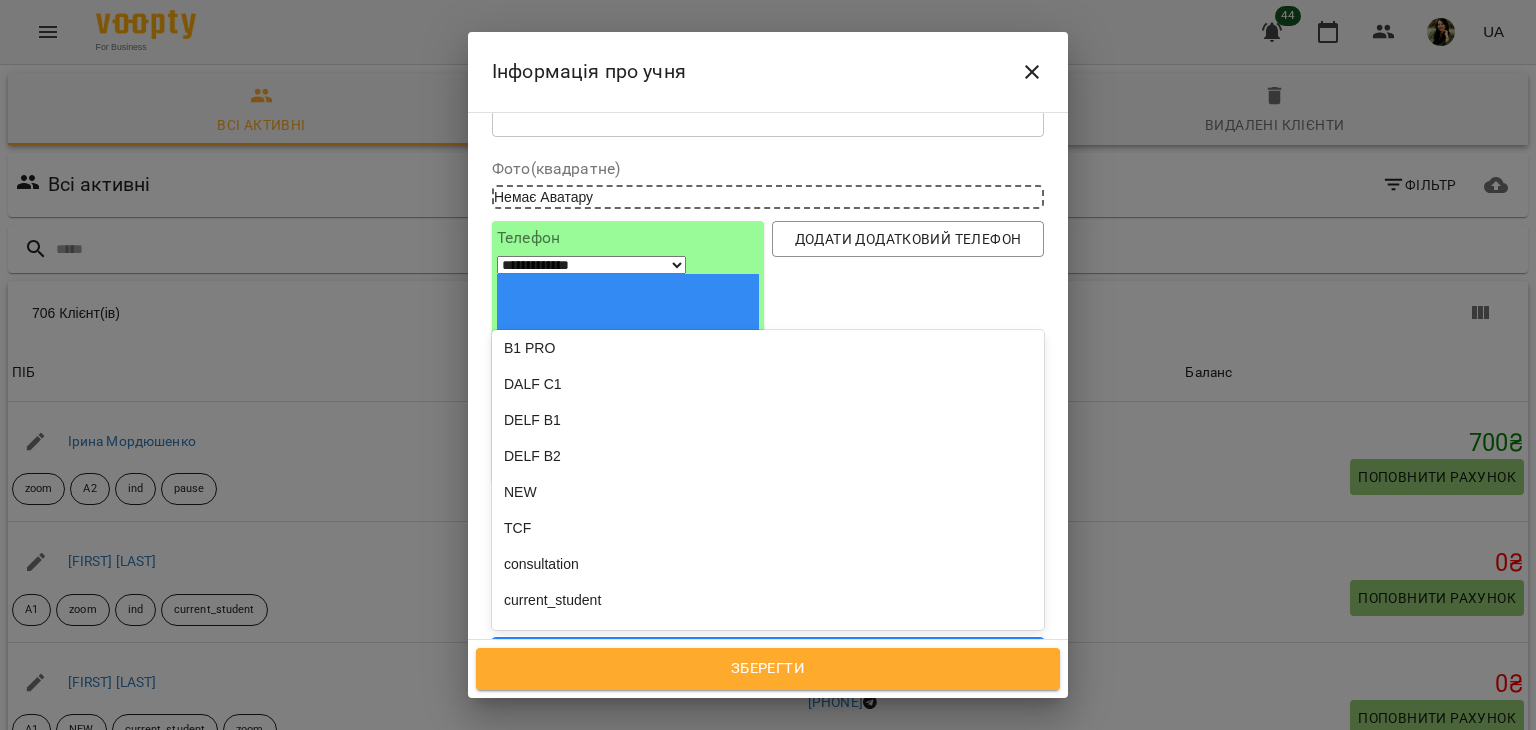 scroll, scrollTop: 117, scrollLeft: 0, axis: vertical 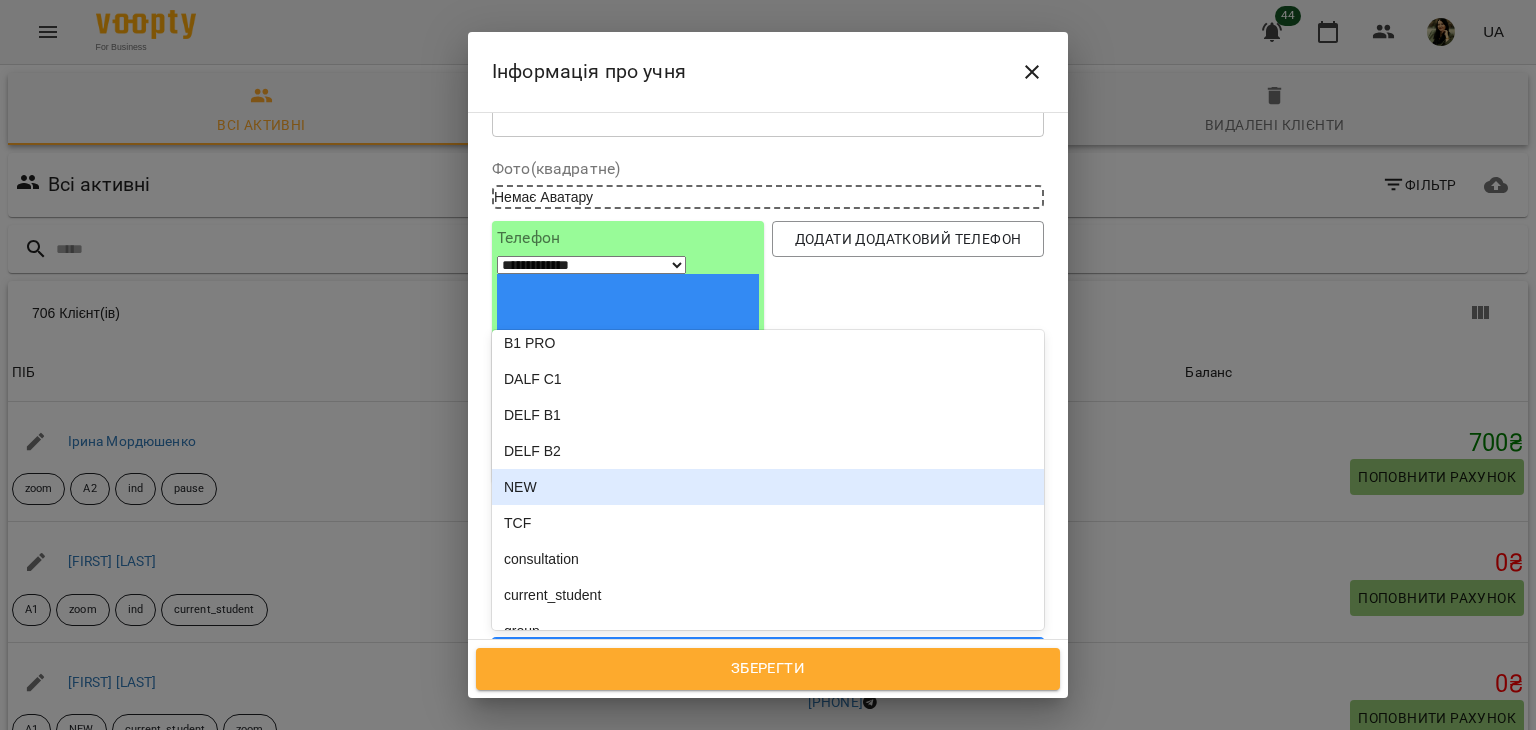 click on "NEW" at bounding box center [768, 487] 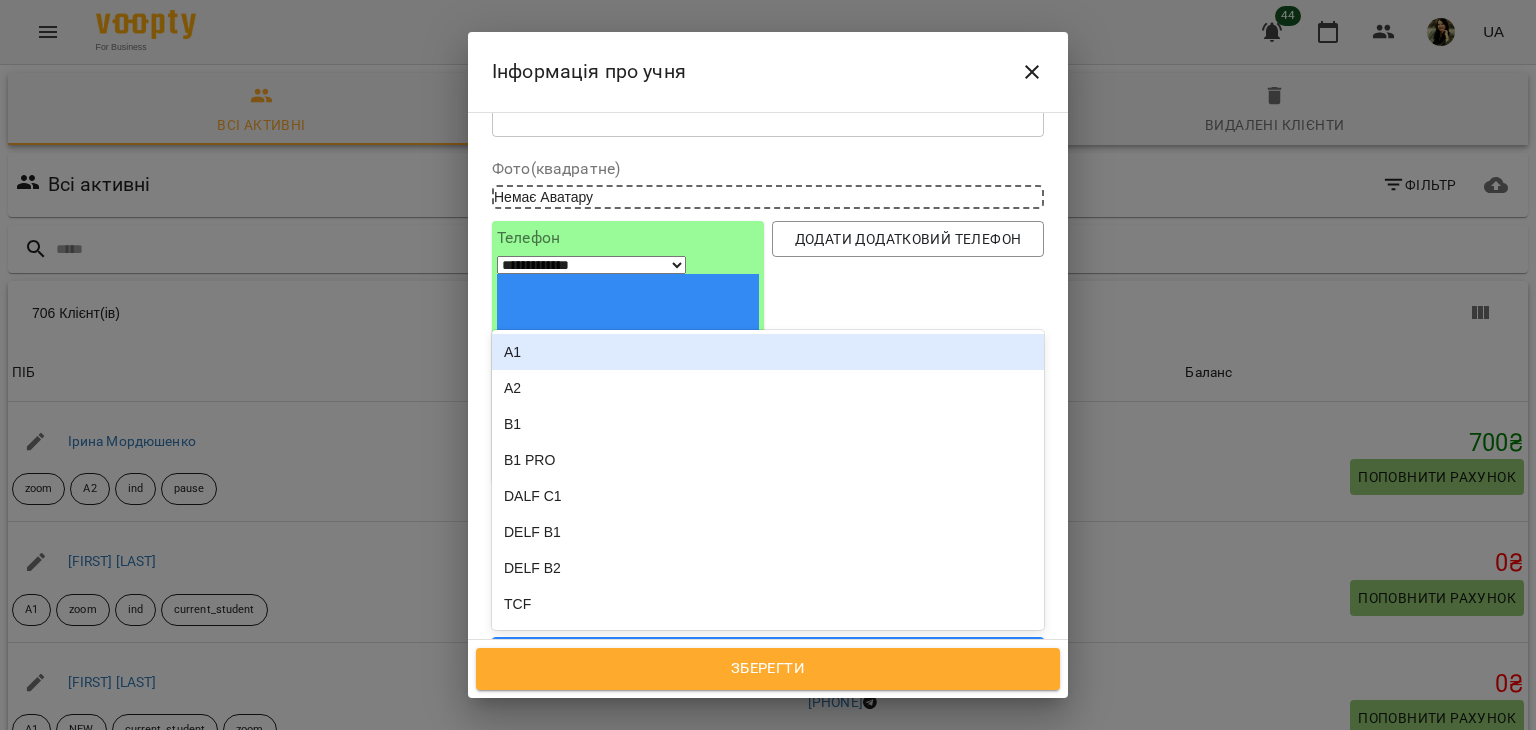 click 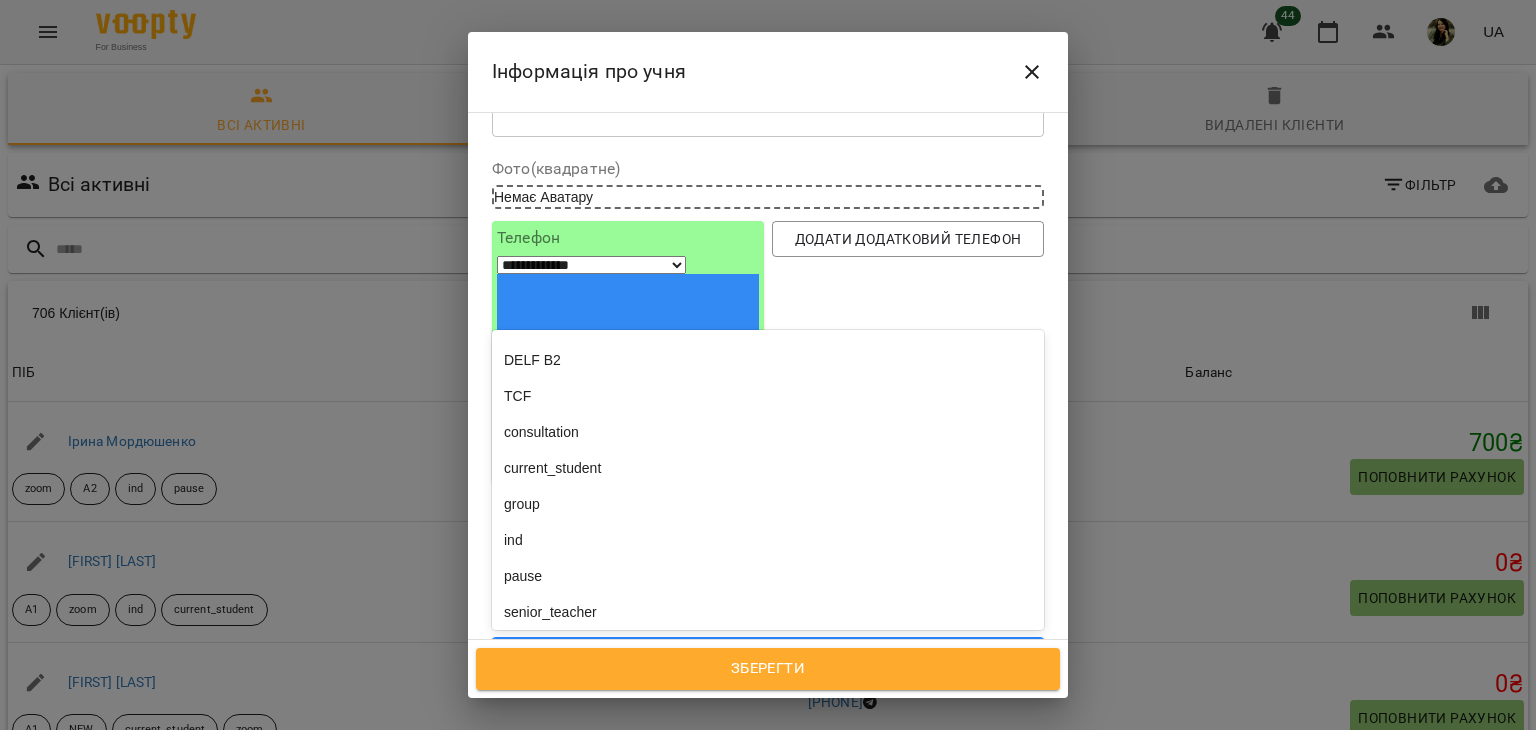 scroll, scrollTop: 232, scrollLeft: 0, axis: vertical 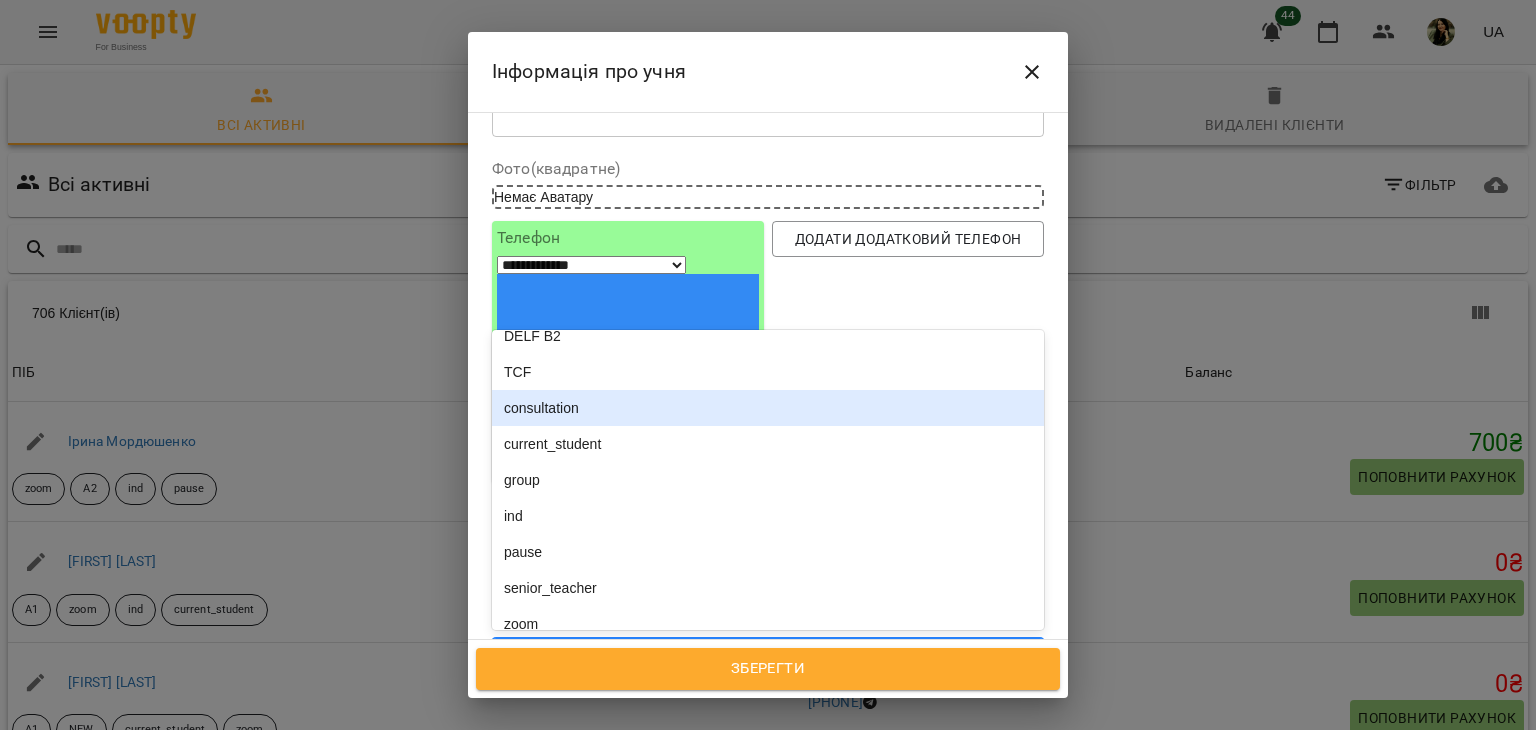 click on "consultation" at bounding box center (768, 408) 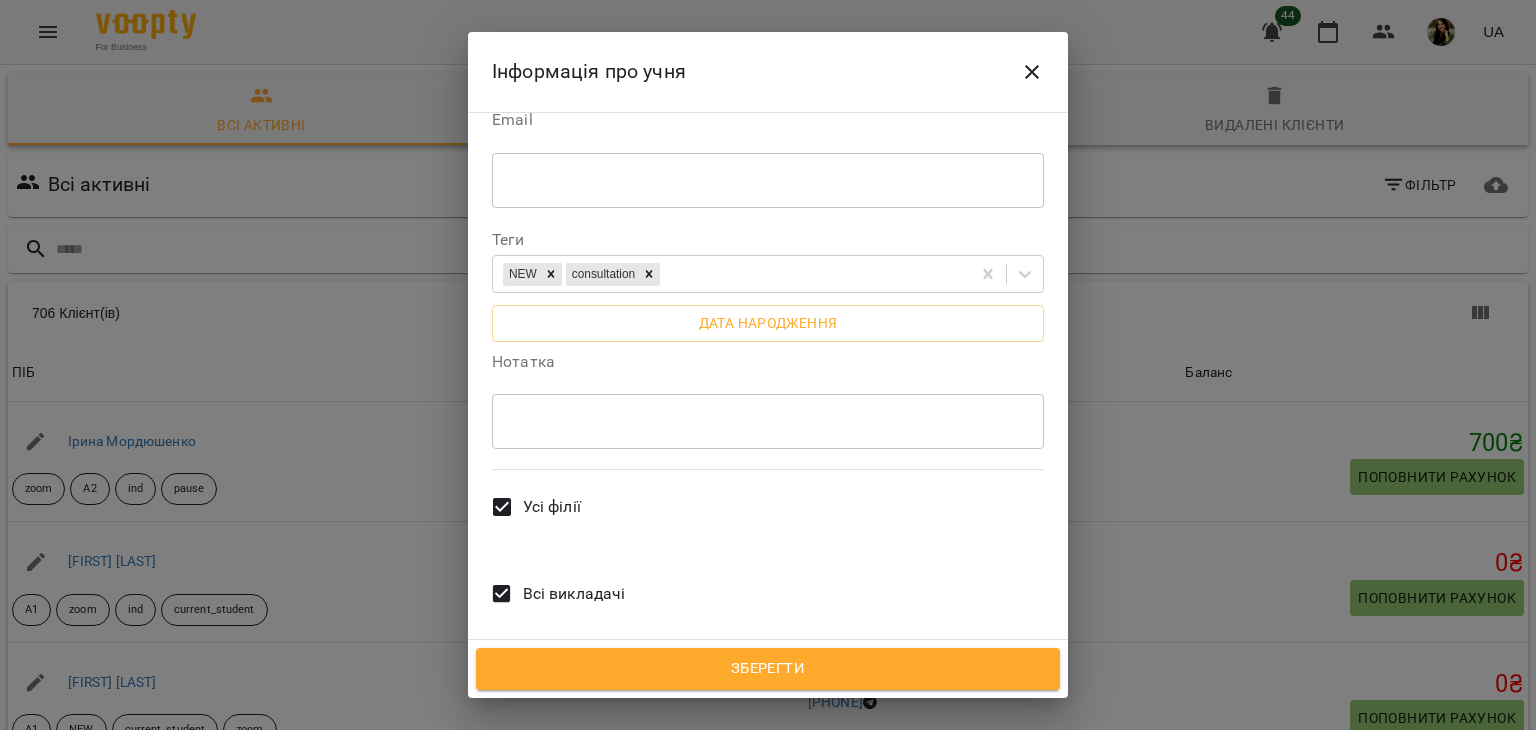 scroll, scrollTop: 480, scrollLeft: 0, axis: vertical 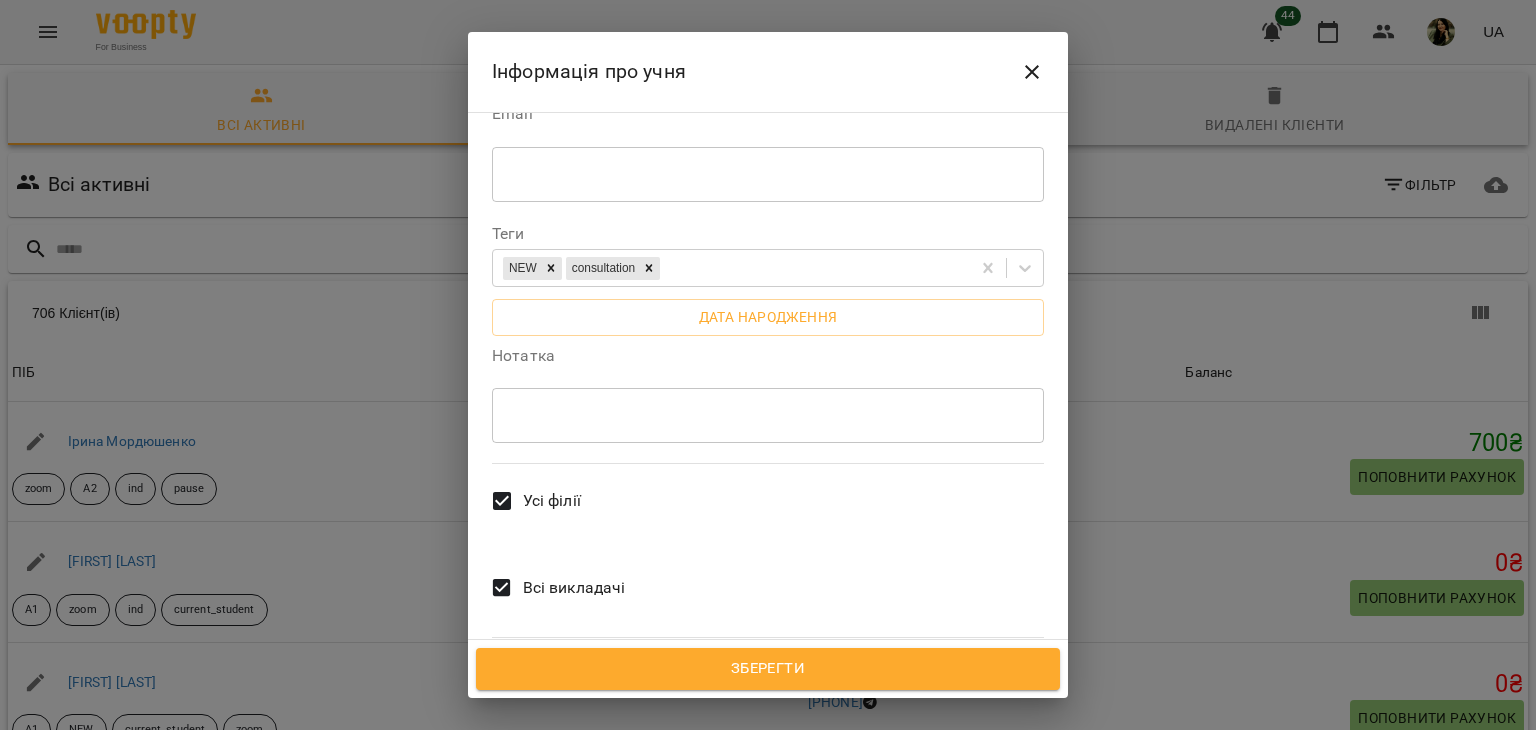 click on "* ​" at bounding box center (768, 415) 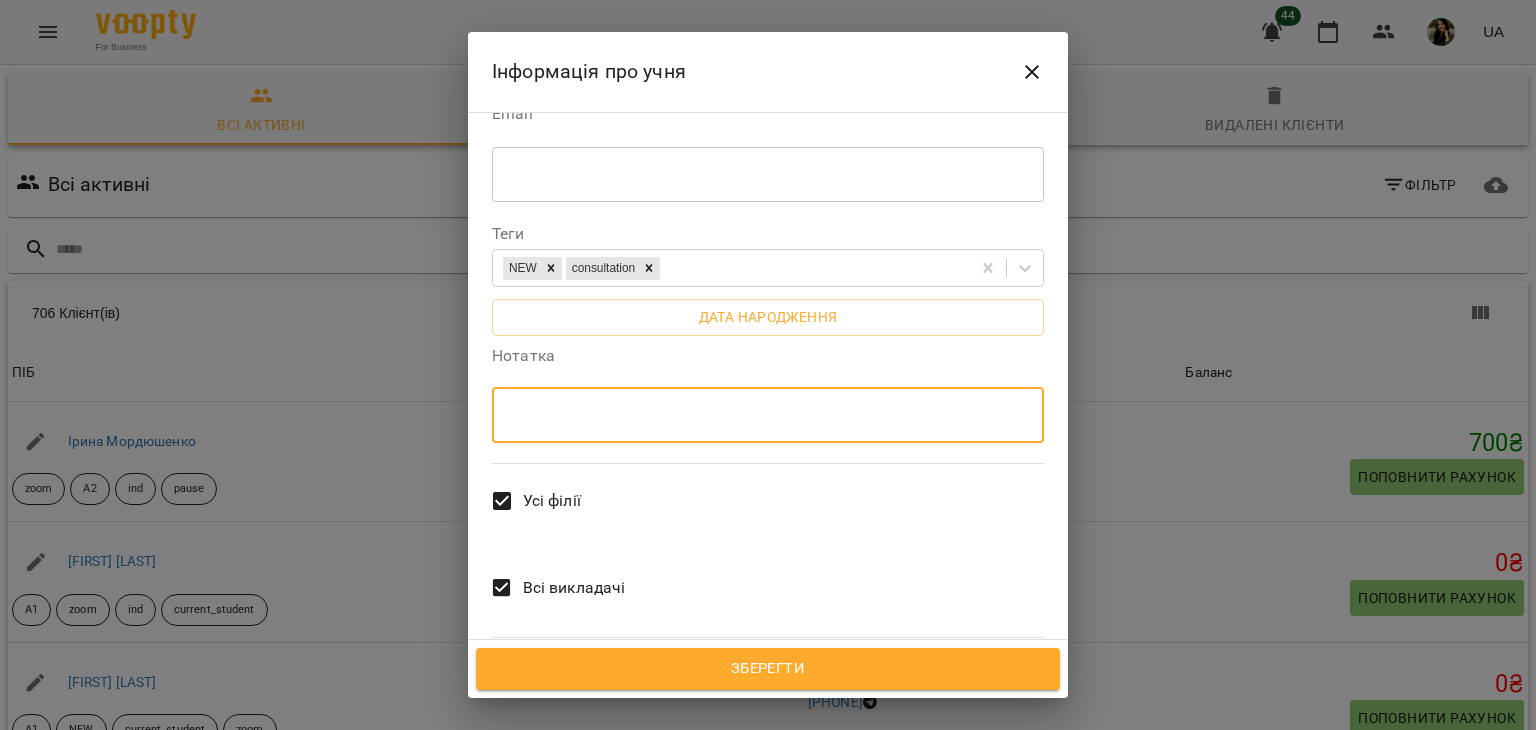 paste on "**********" 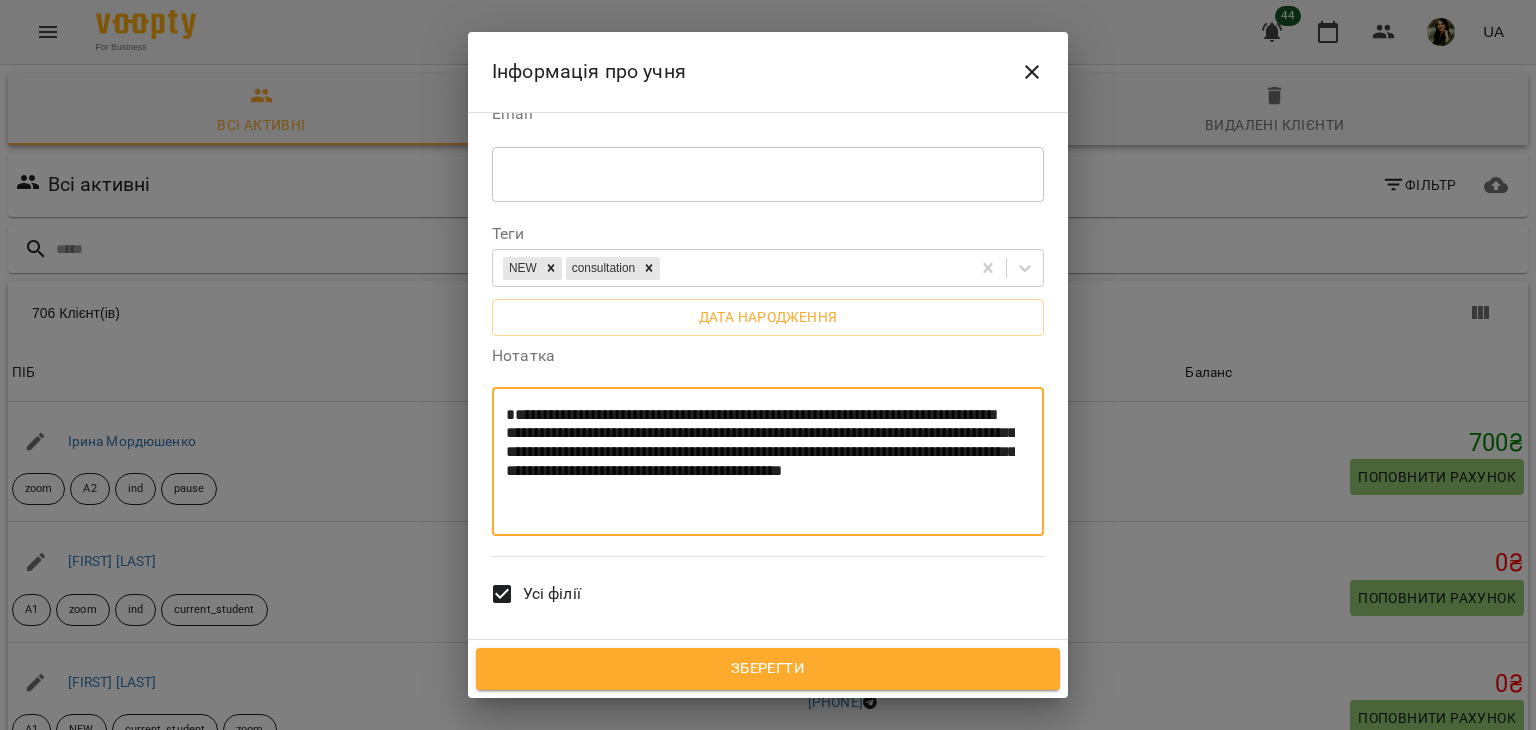 type on "**********" 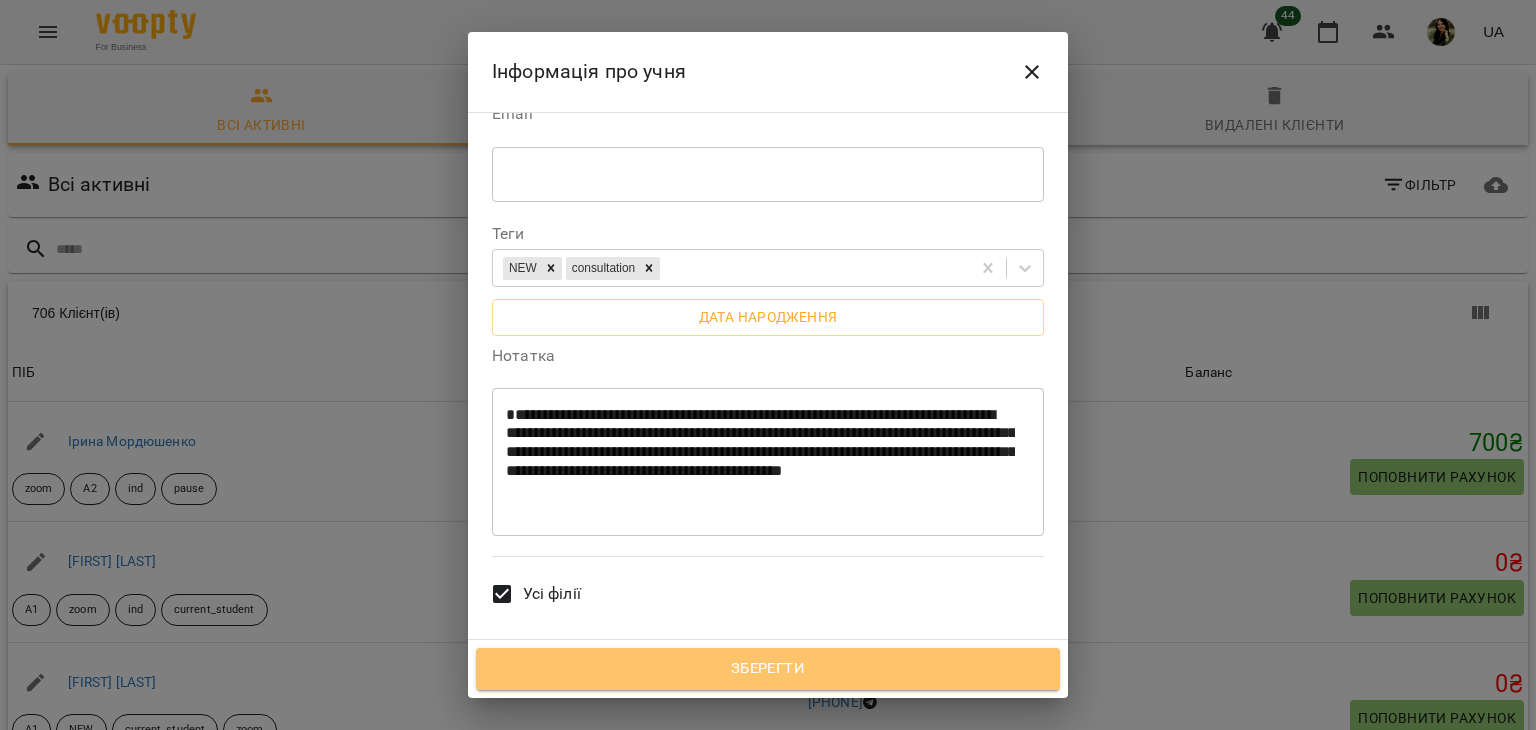 click on "Зберегти" at bounding box center (768, 669) 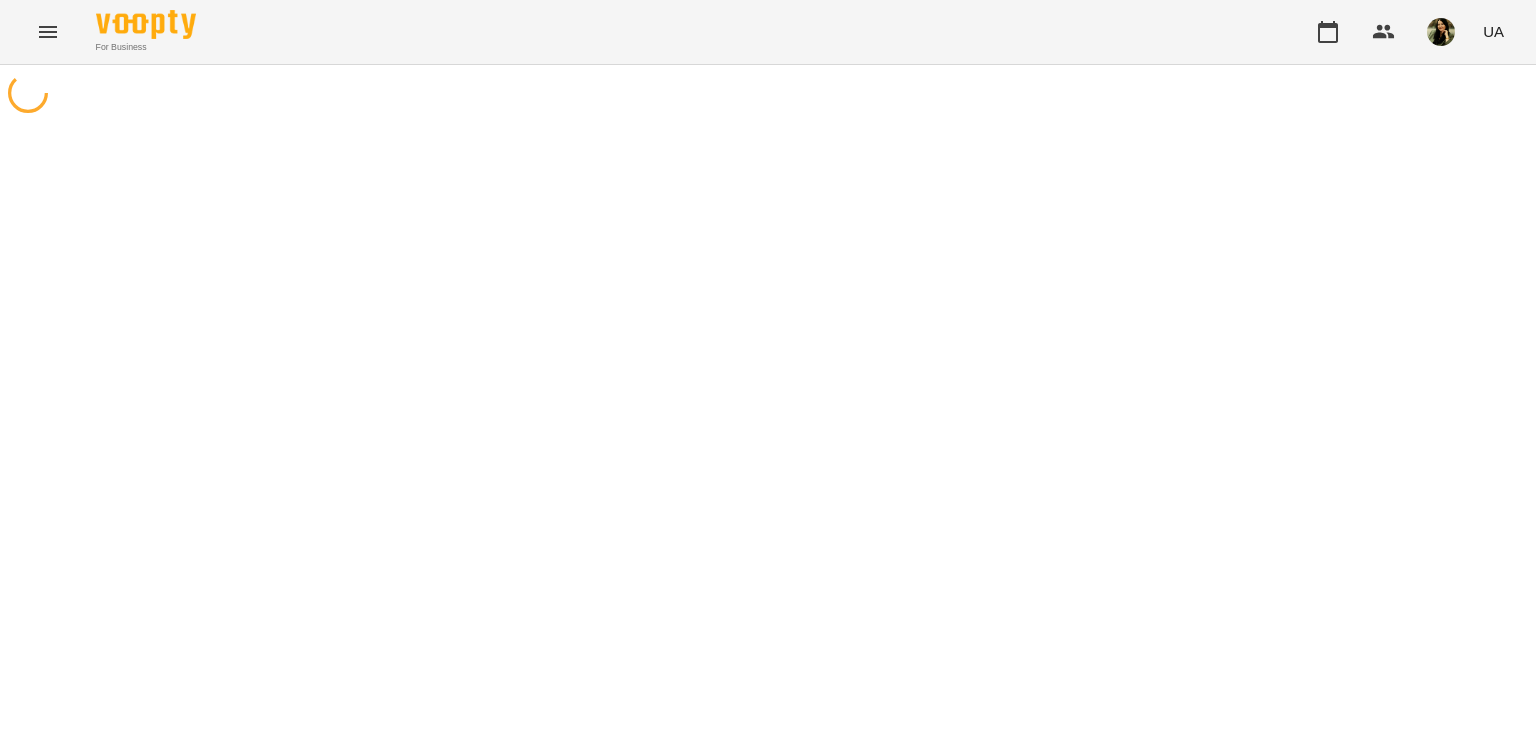 scroll, scrollTop: 0, scrollLeft: 0, axis: both 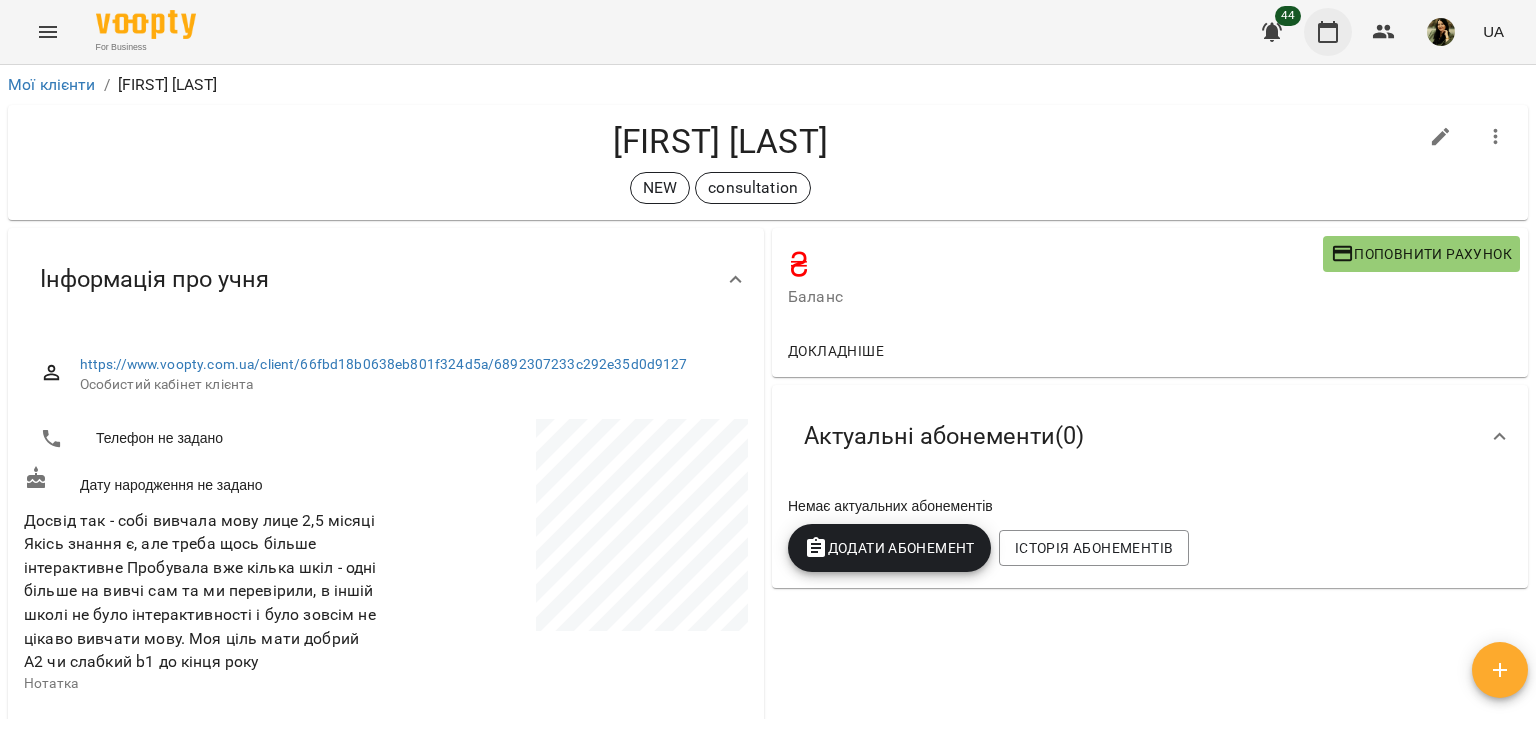 click at bounding box center (1328, 32) 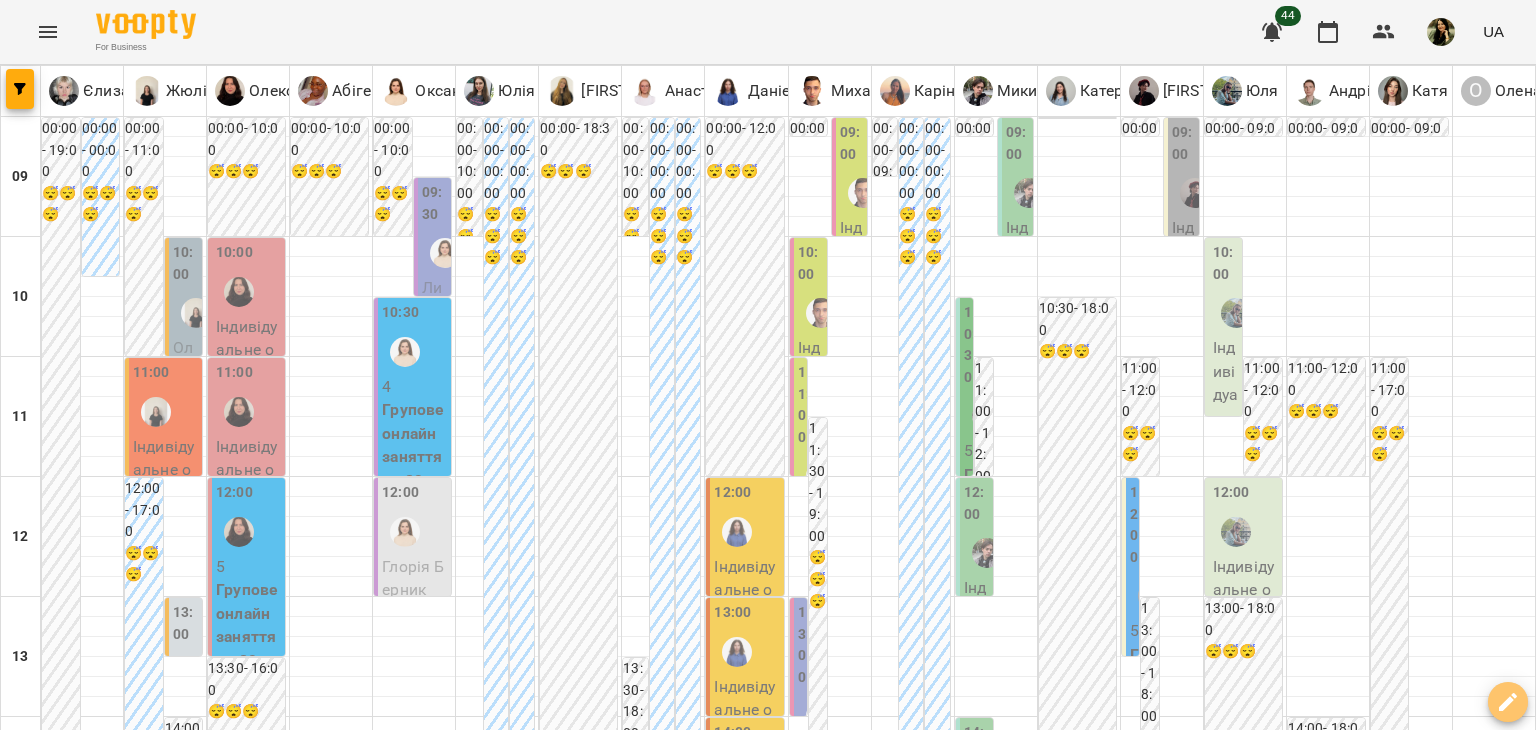click 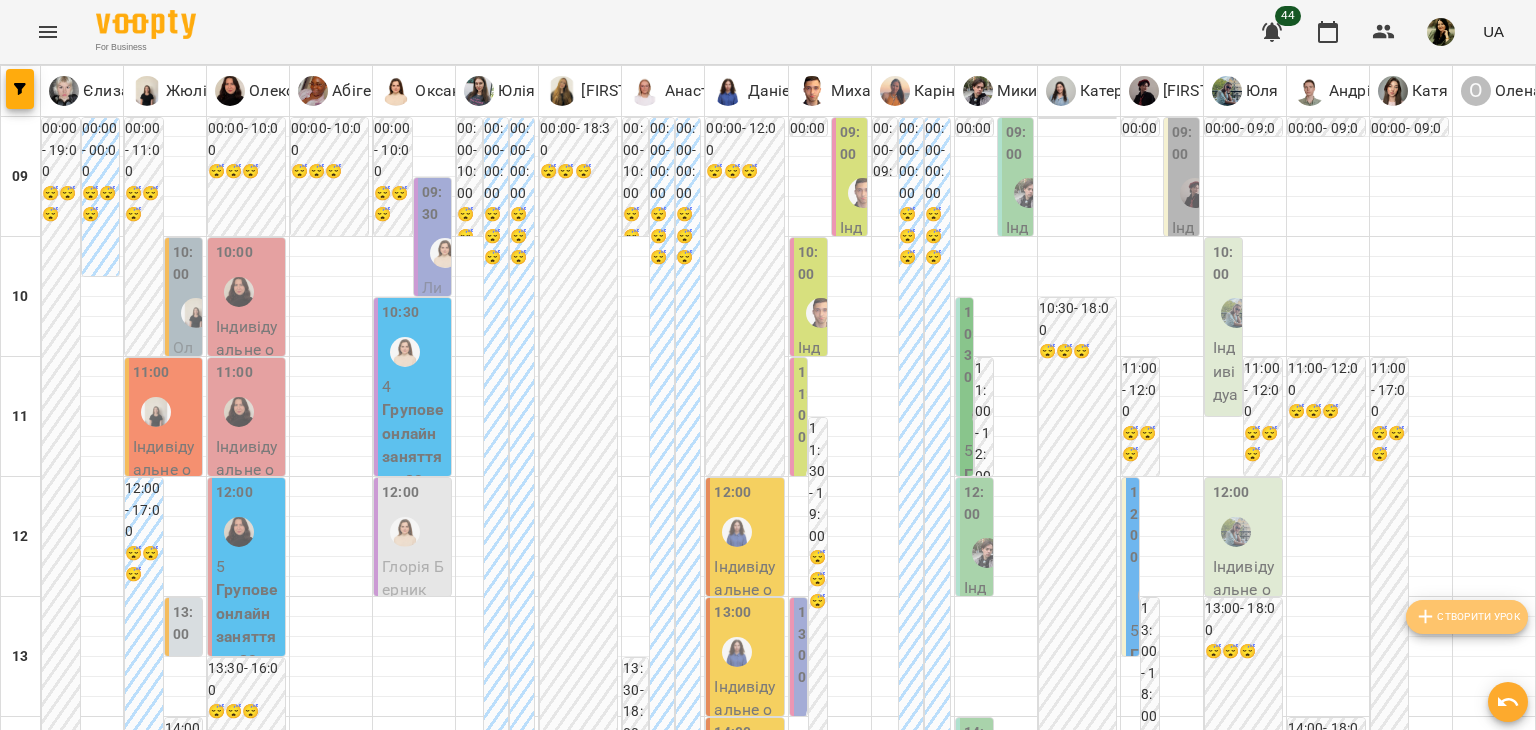 click on "Створити урок" at bounding box center [1467, 617] 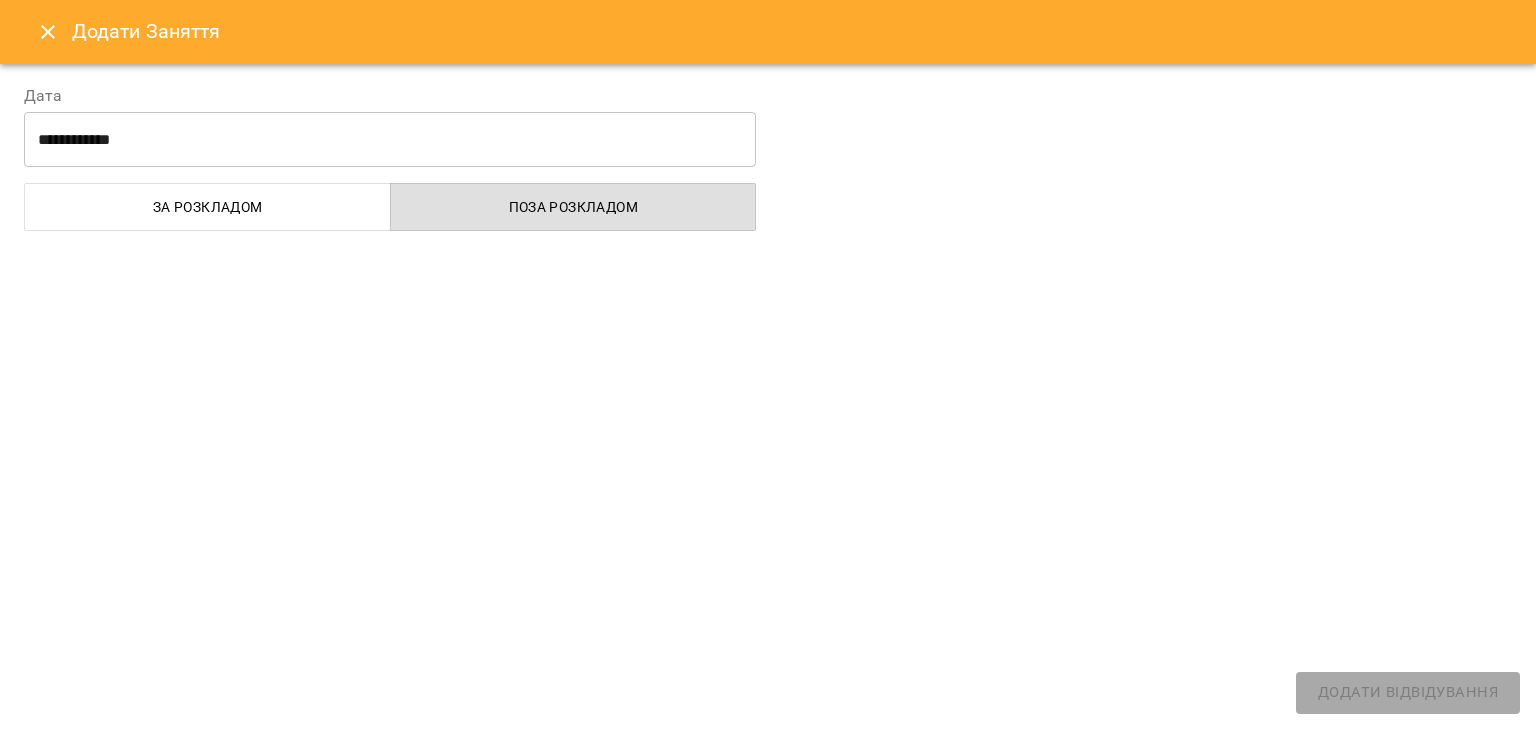 select 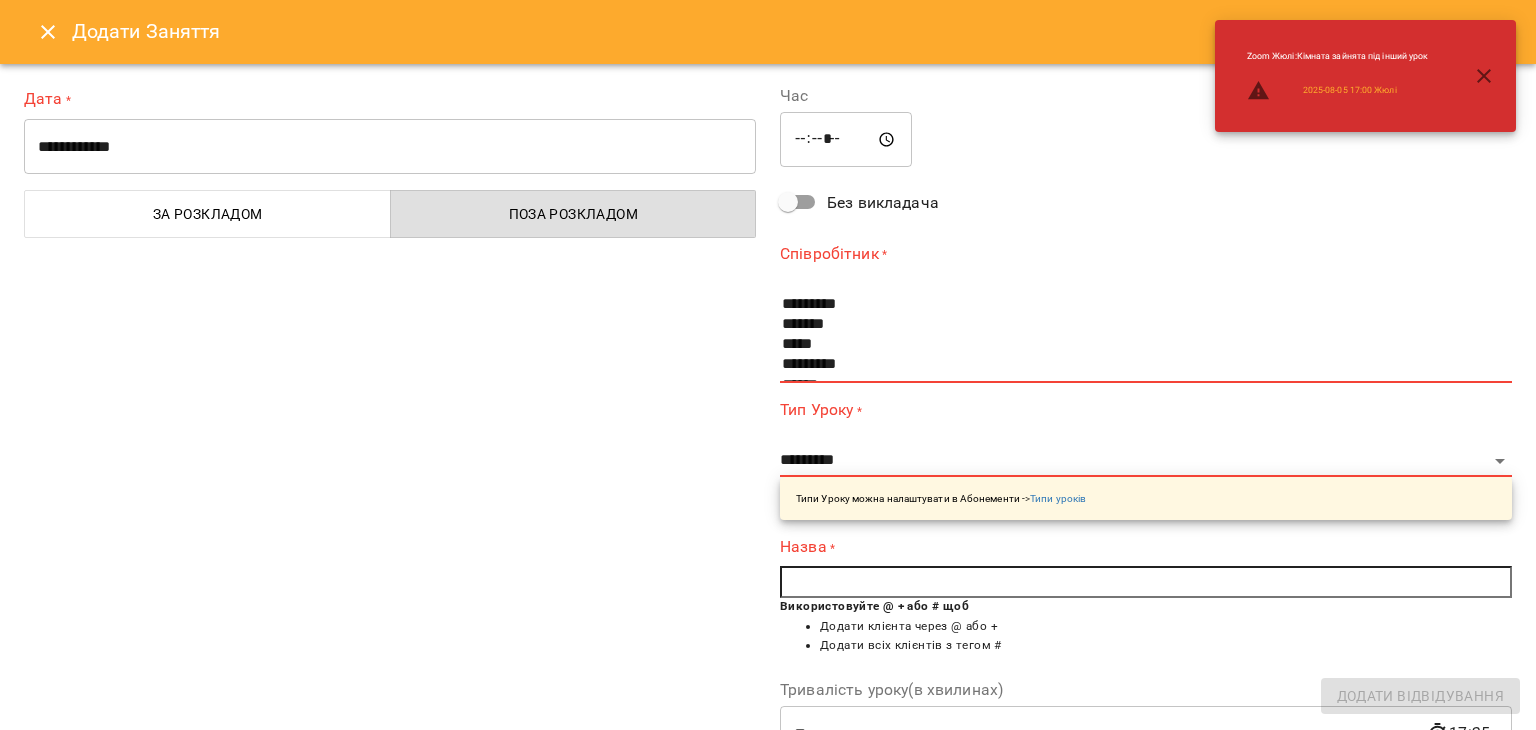 click on "**********" at bounding box center (390, 147) 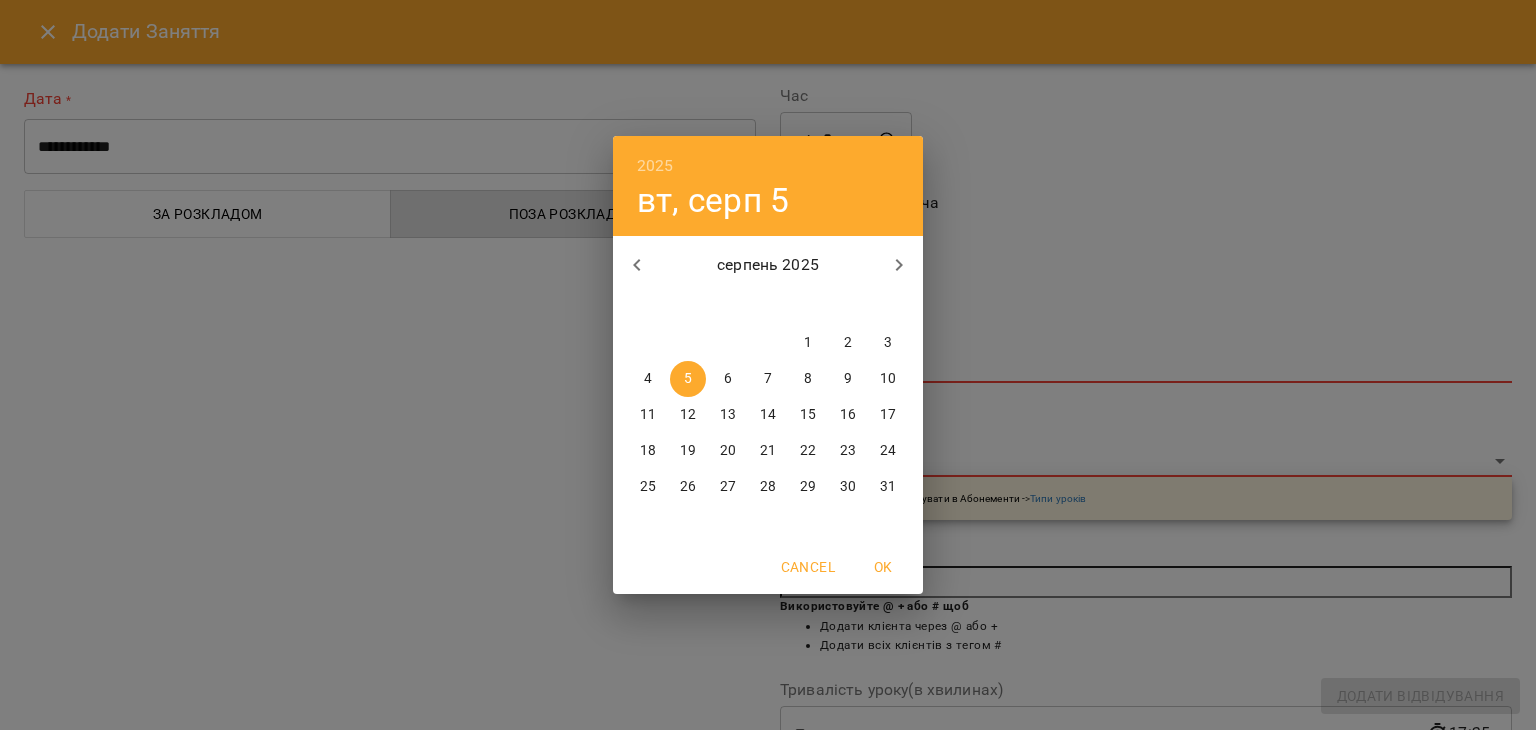 click on "11" at bounding box center [648, 415] 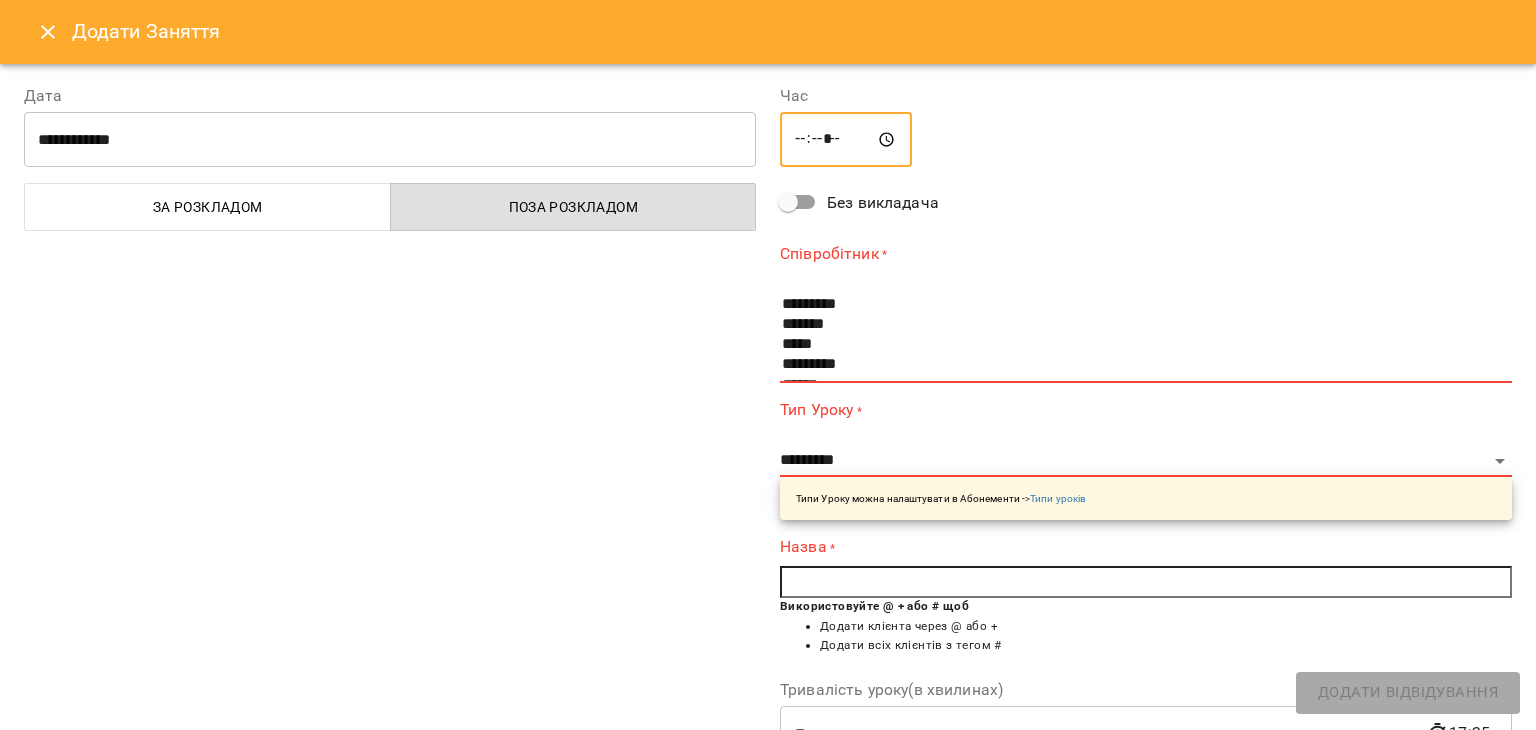 click on "*****" at bounding box center [846, 140] 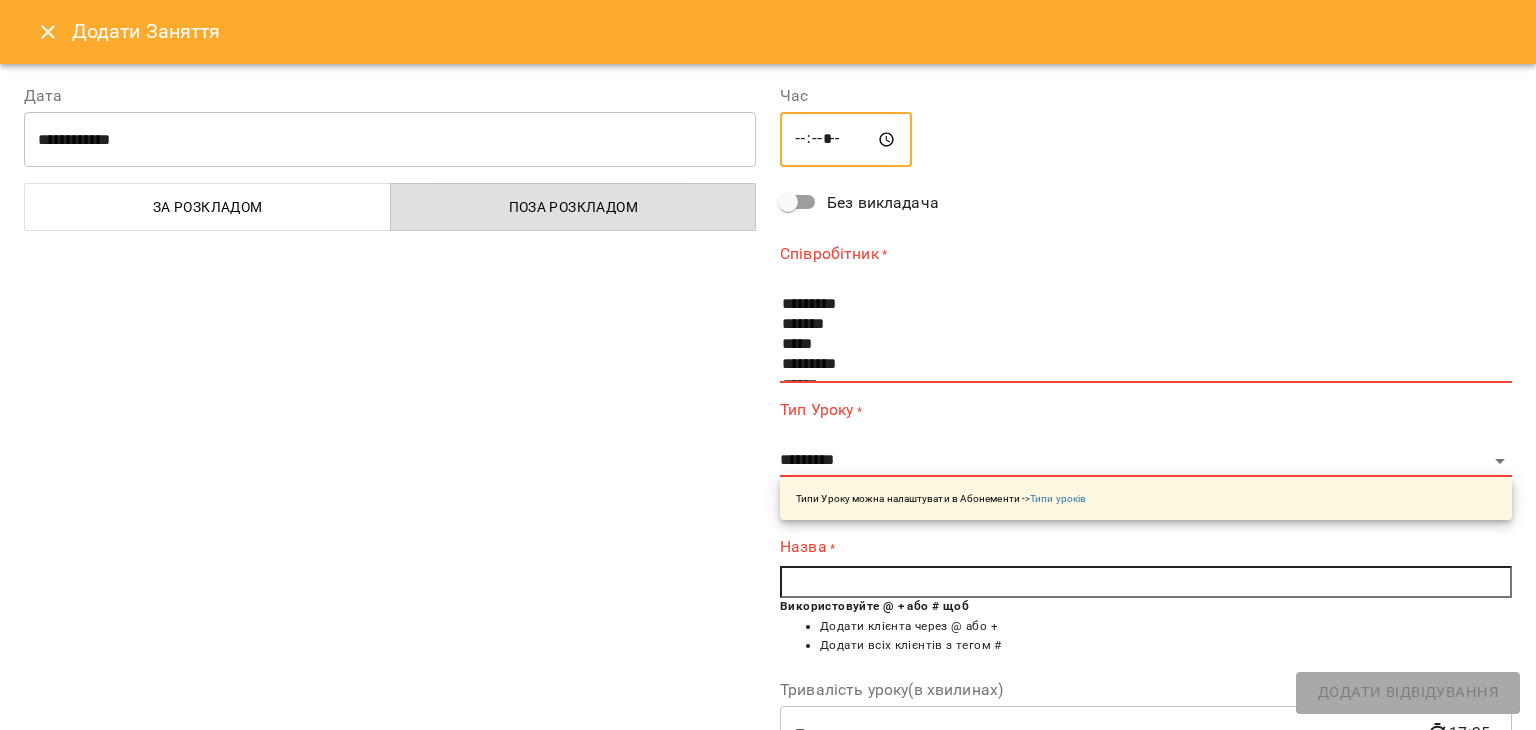 click on "*****" at bounding box center (846, 140) 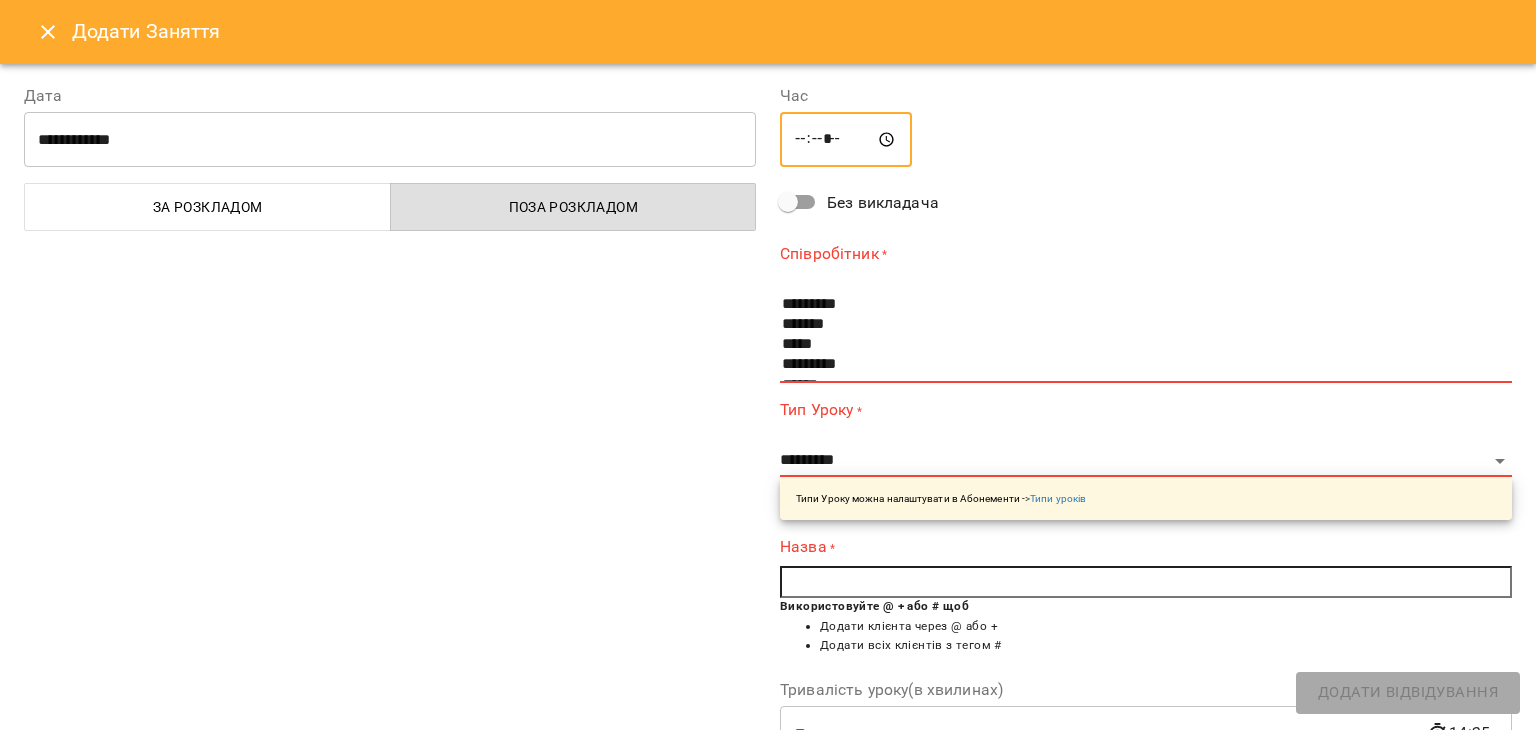 type on "*****" 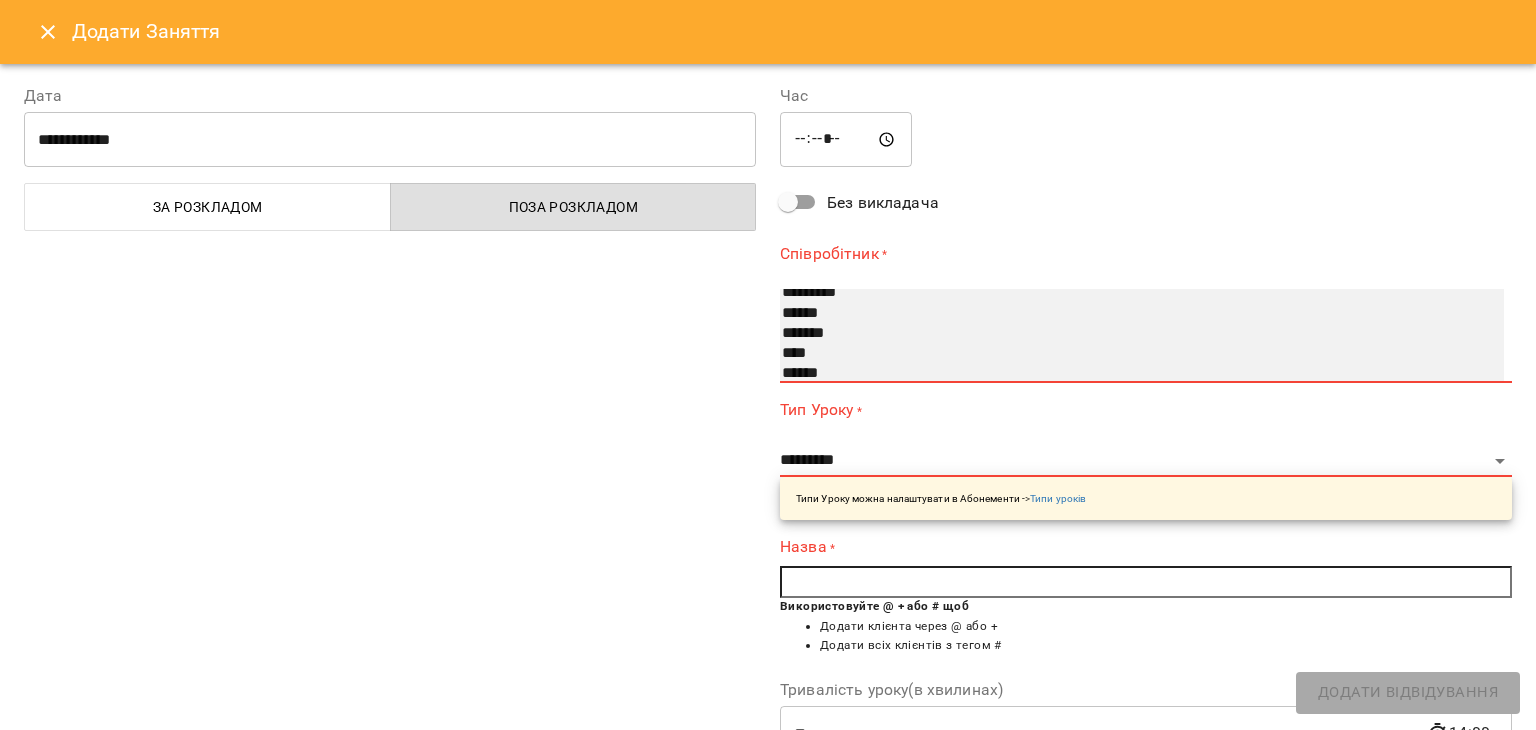 scroll, scrollTop: 89, scrollLeft: 0, axis: vertical 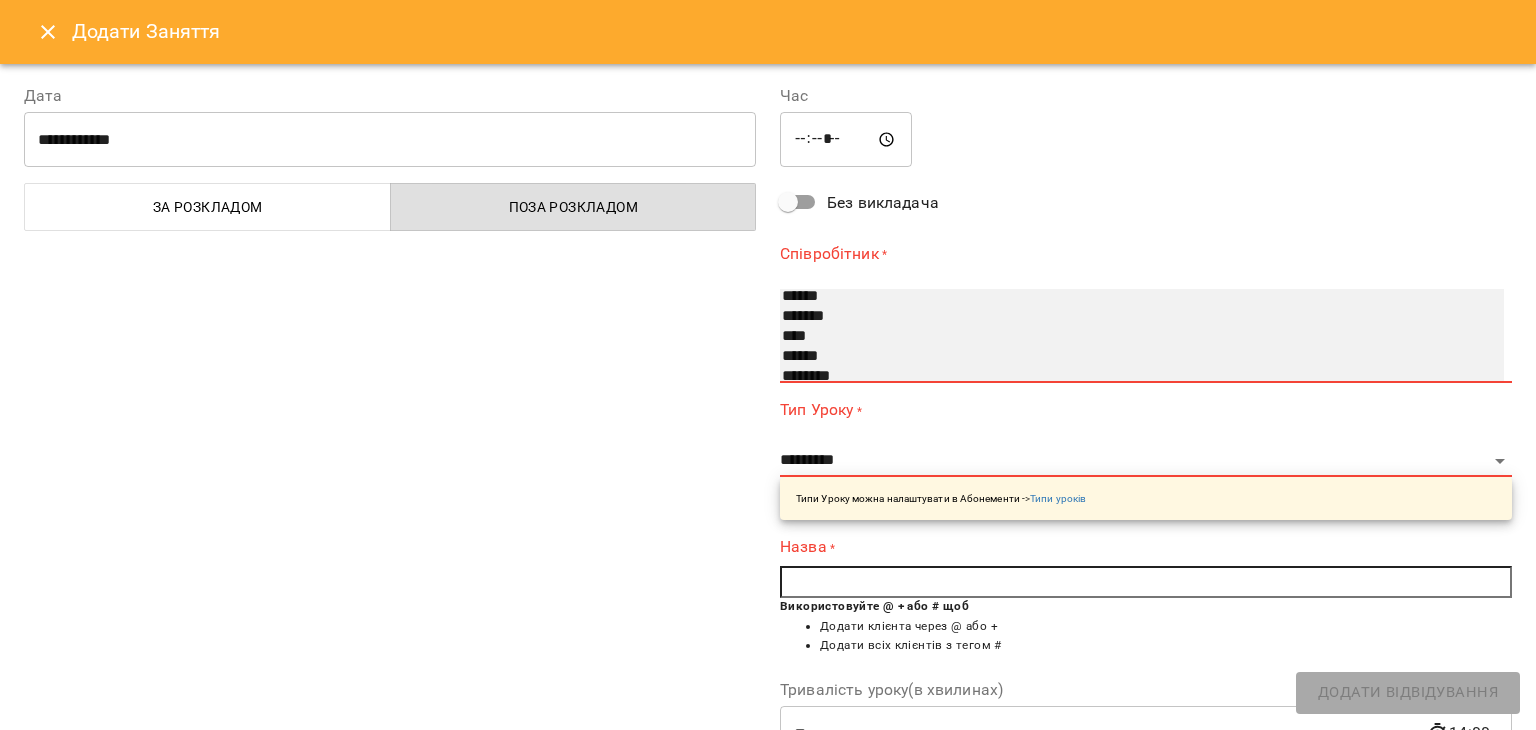 select on "**********" 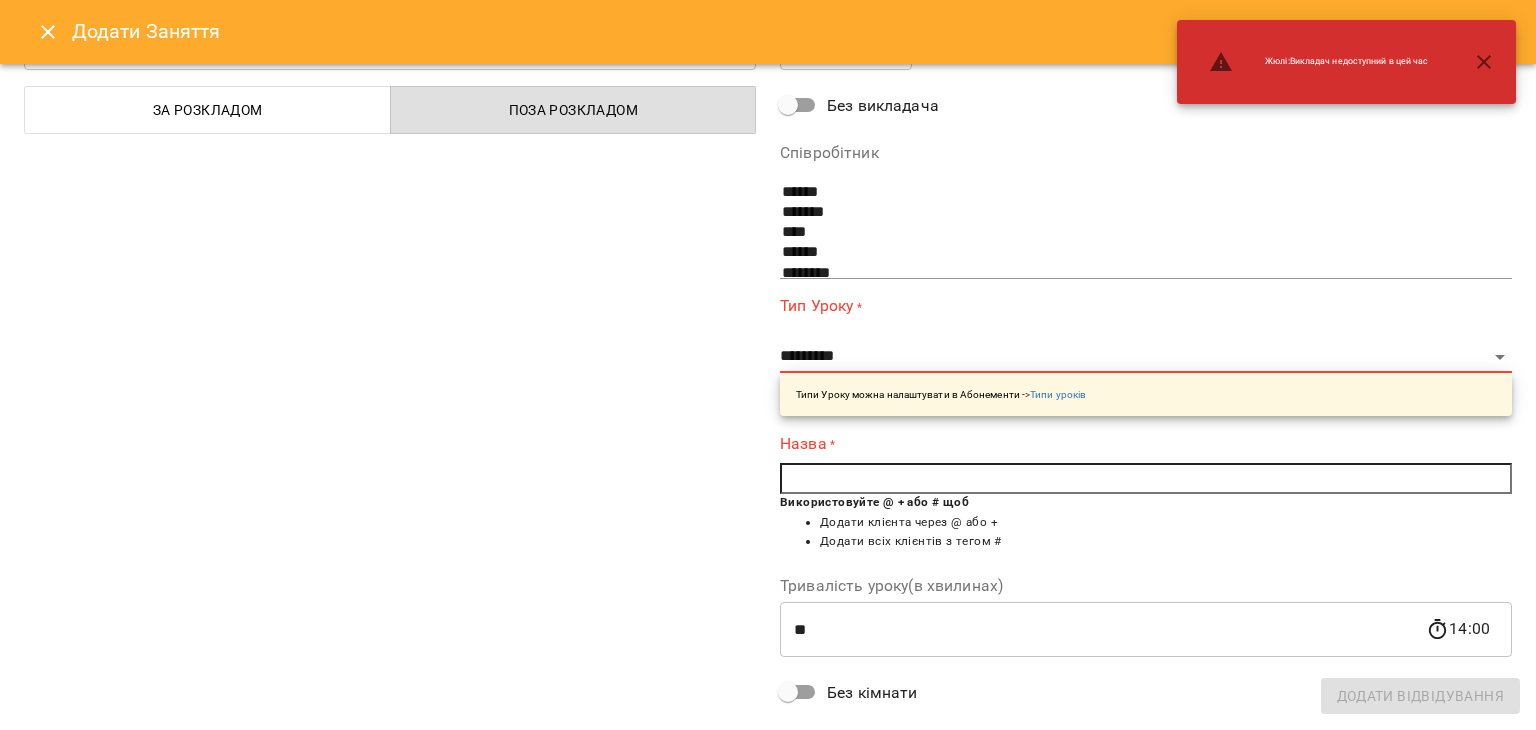 scroll, scrollTop: 104, scrollLeft: 0, axis: vertical 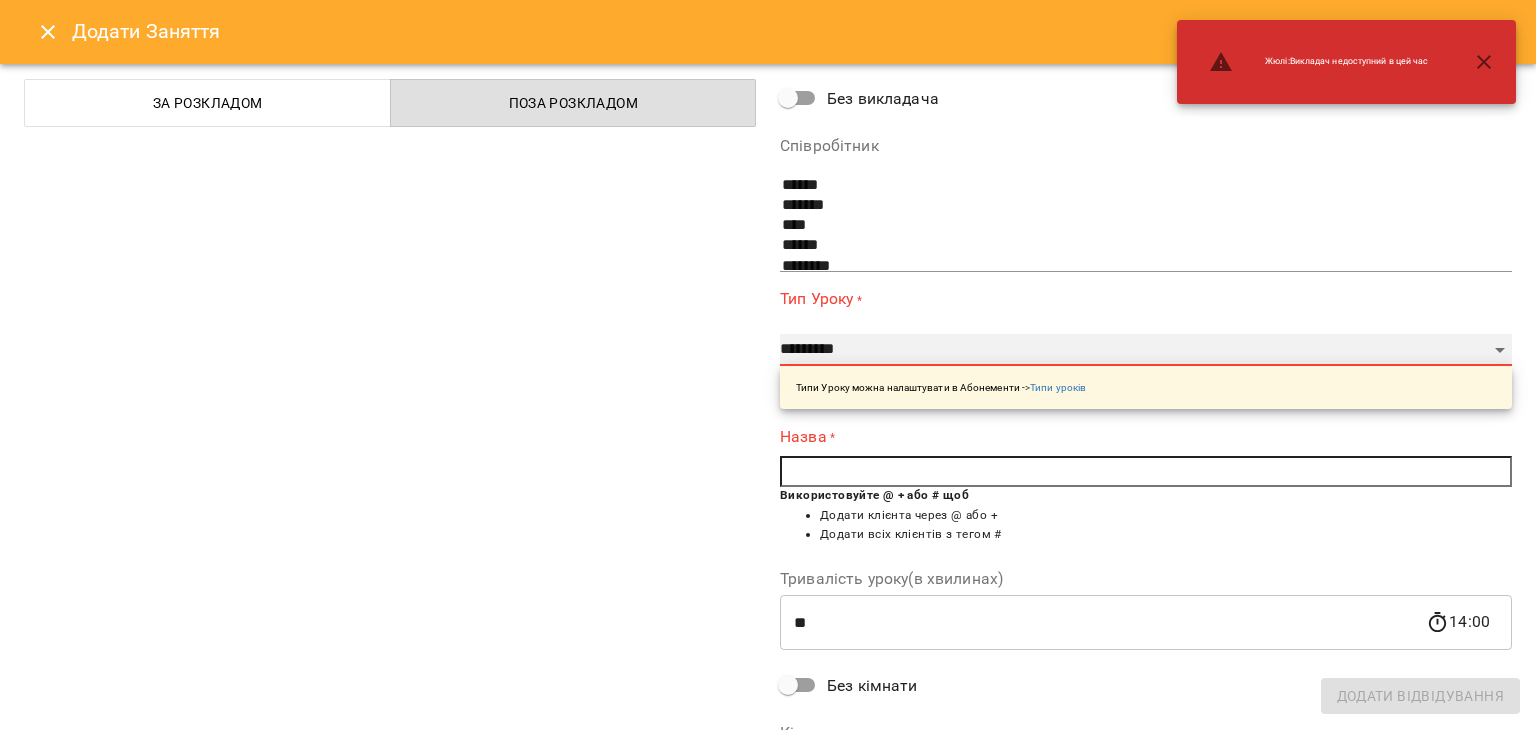 click on "**********" at bounding box center (1146, 350) 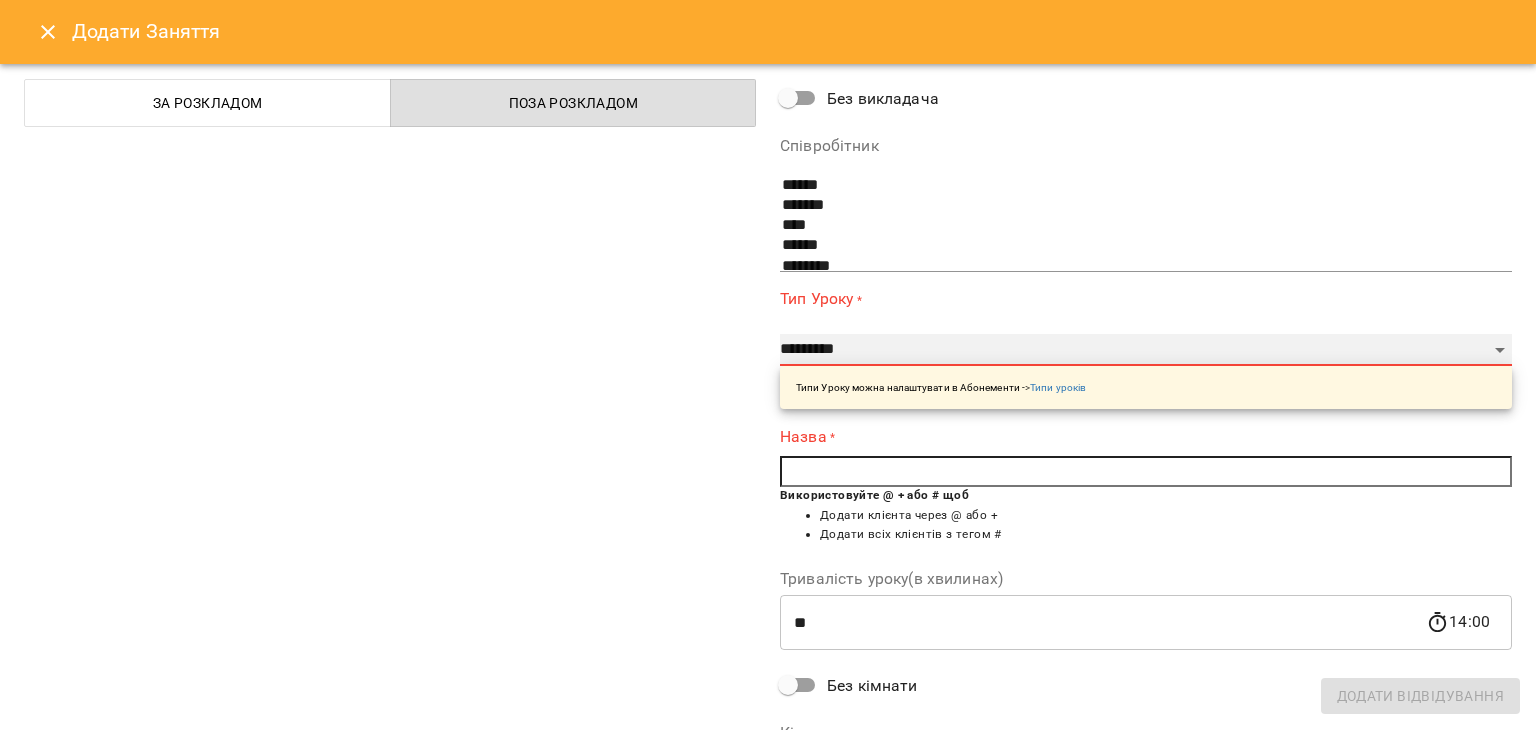 select on "**********" 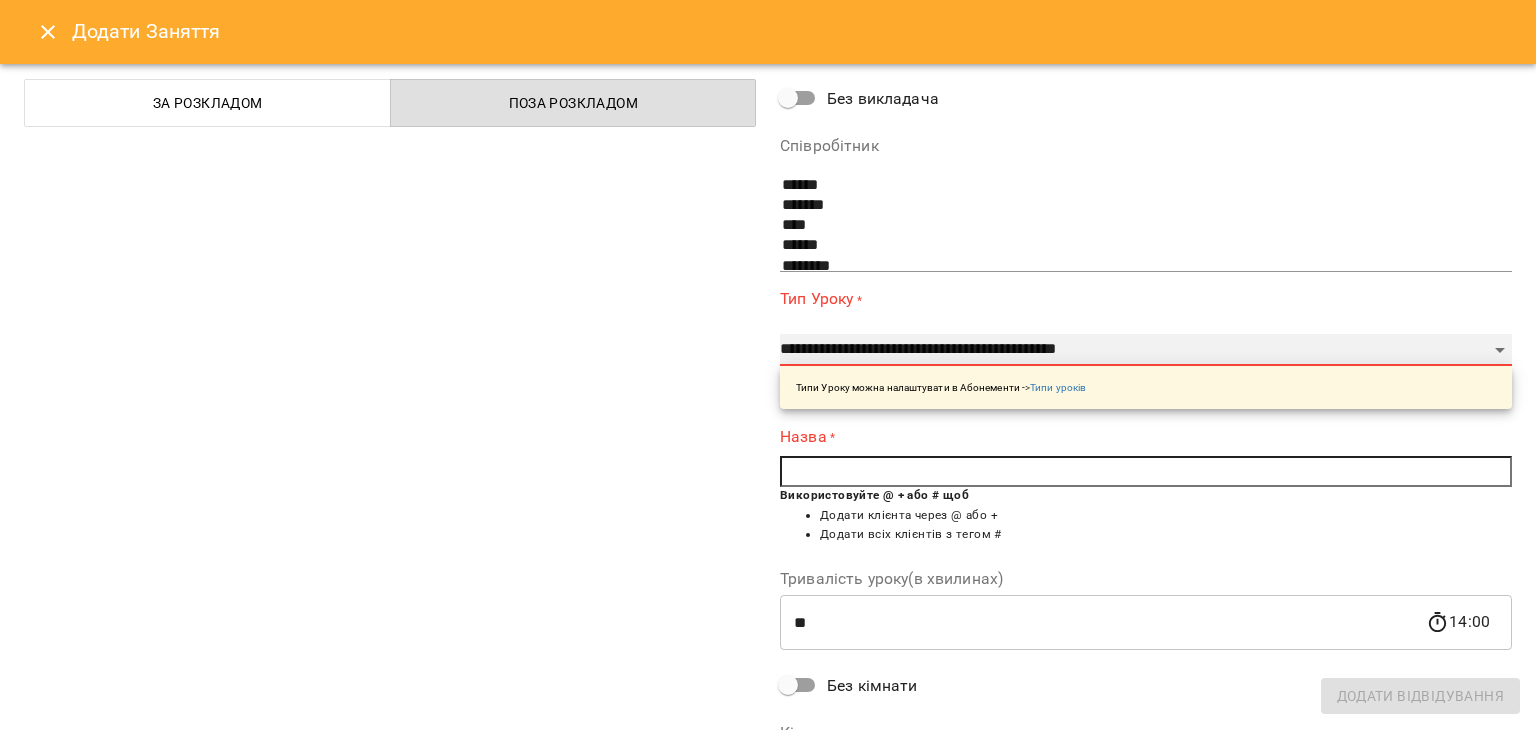 click on "**********" at bounding box center [1146, 350] 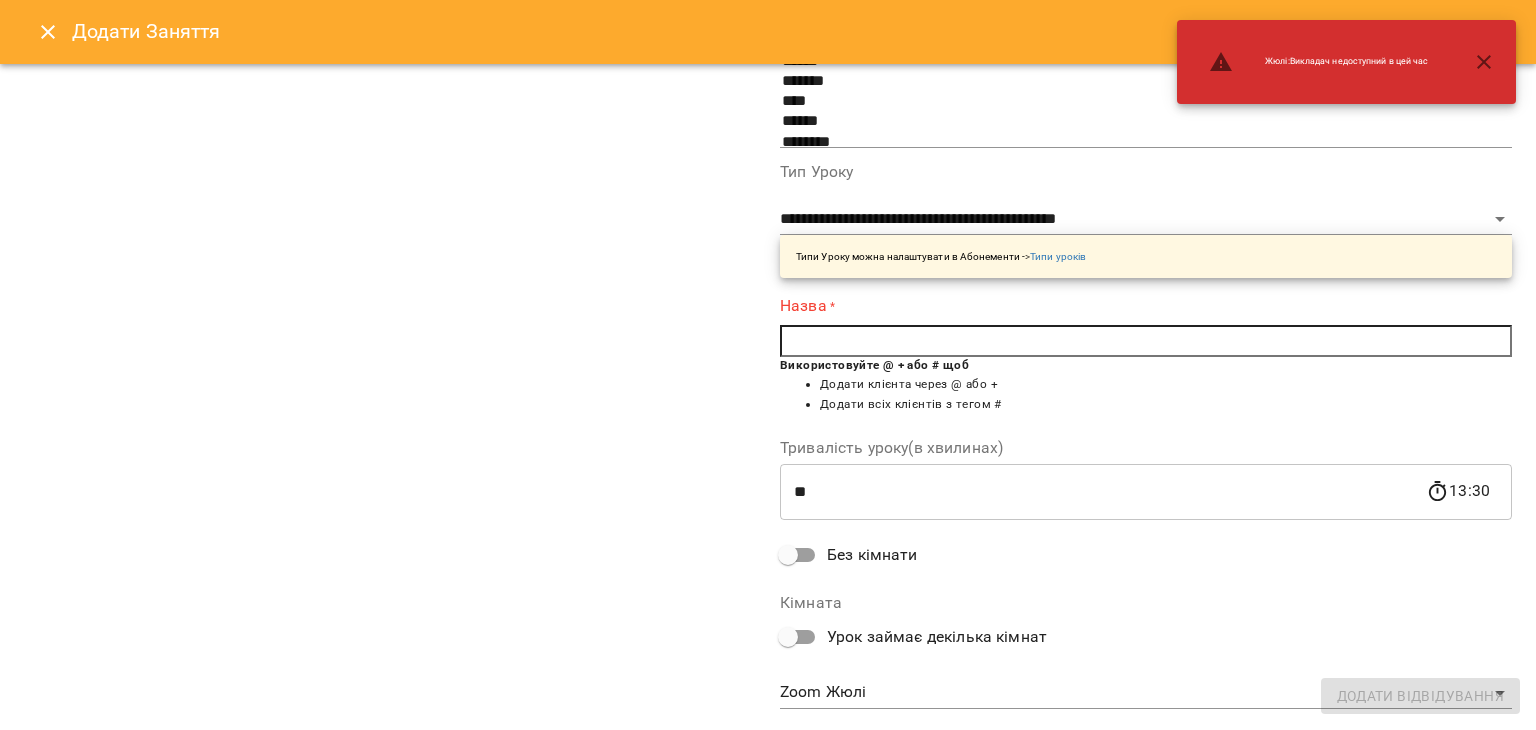 scroll, scrollTop: 252, scrollLeft: 0, axis: vertical 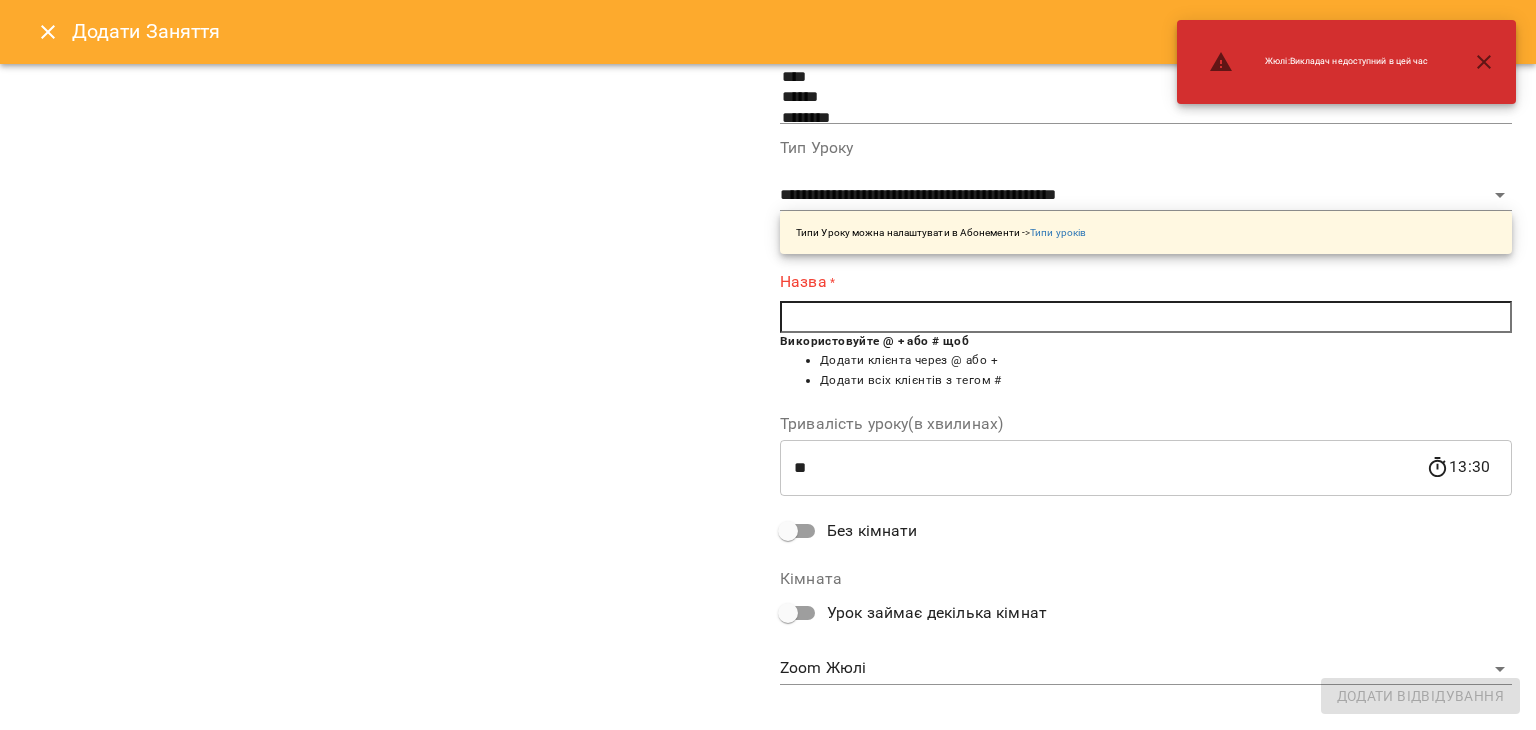 click at bounding box center [1146, 317] 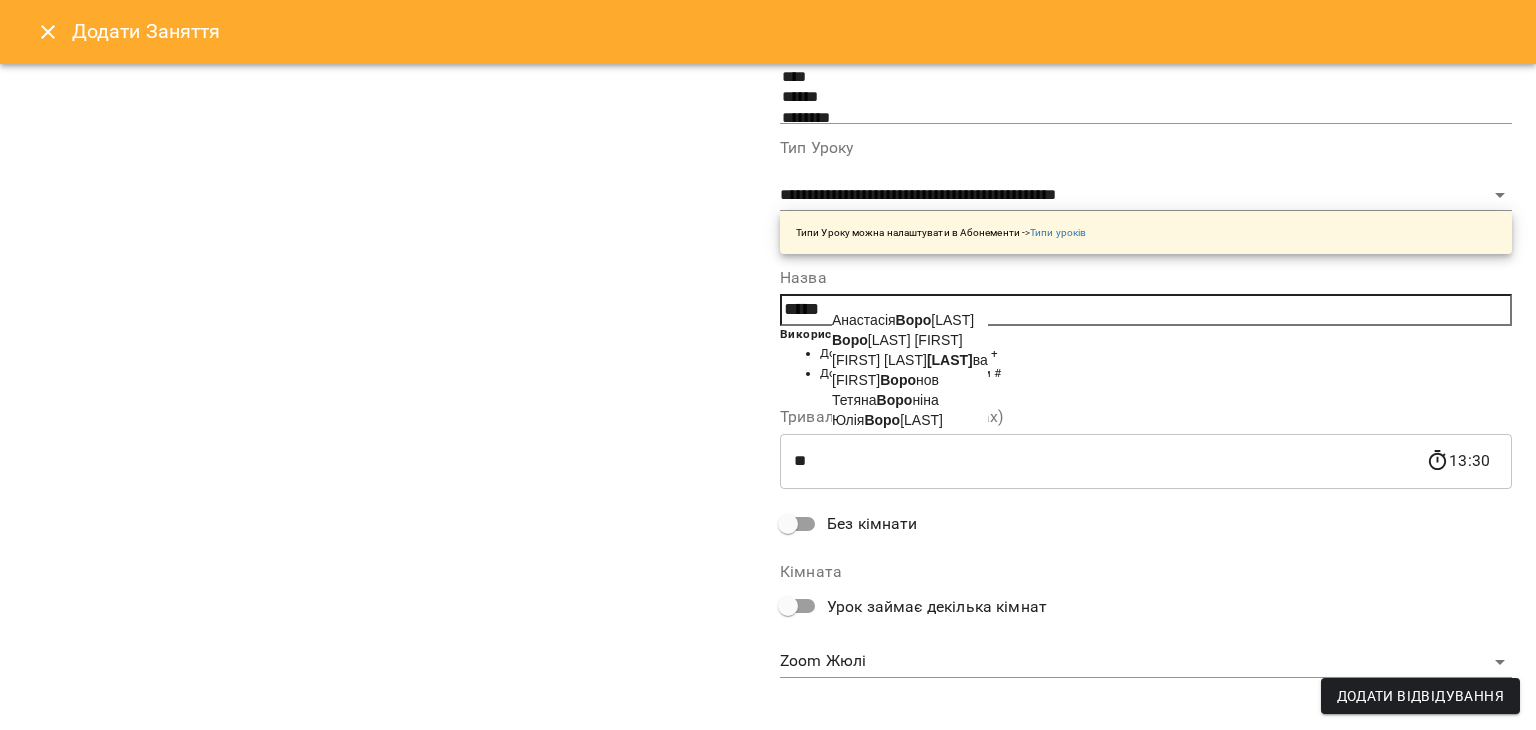 click on "Юлія  Воро бйова" at bounding box center (887, 420) 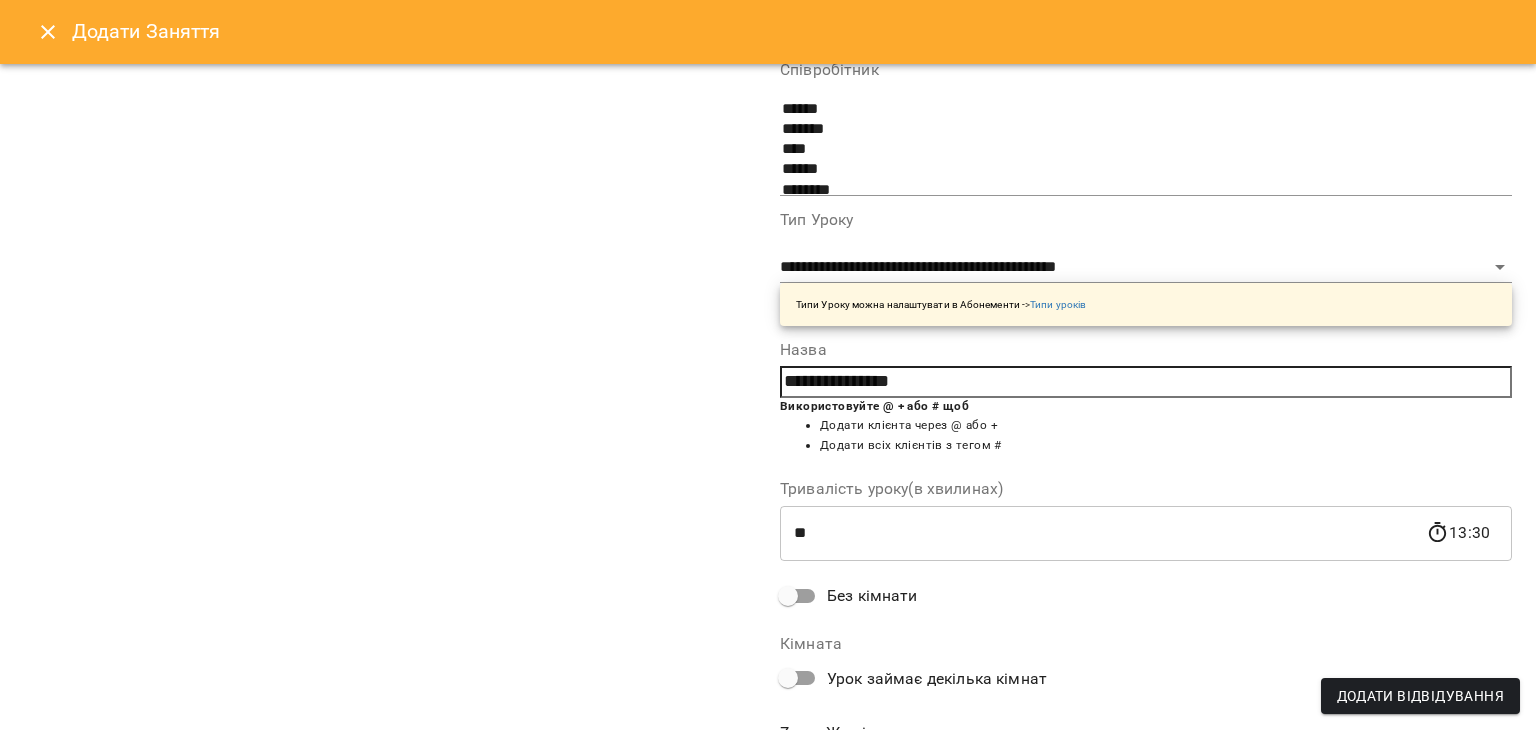scroll, scrollTop: 268, scrollLeft: 0, axis: vertical 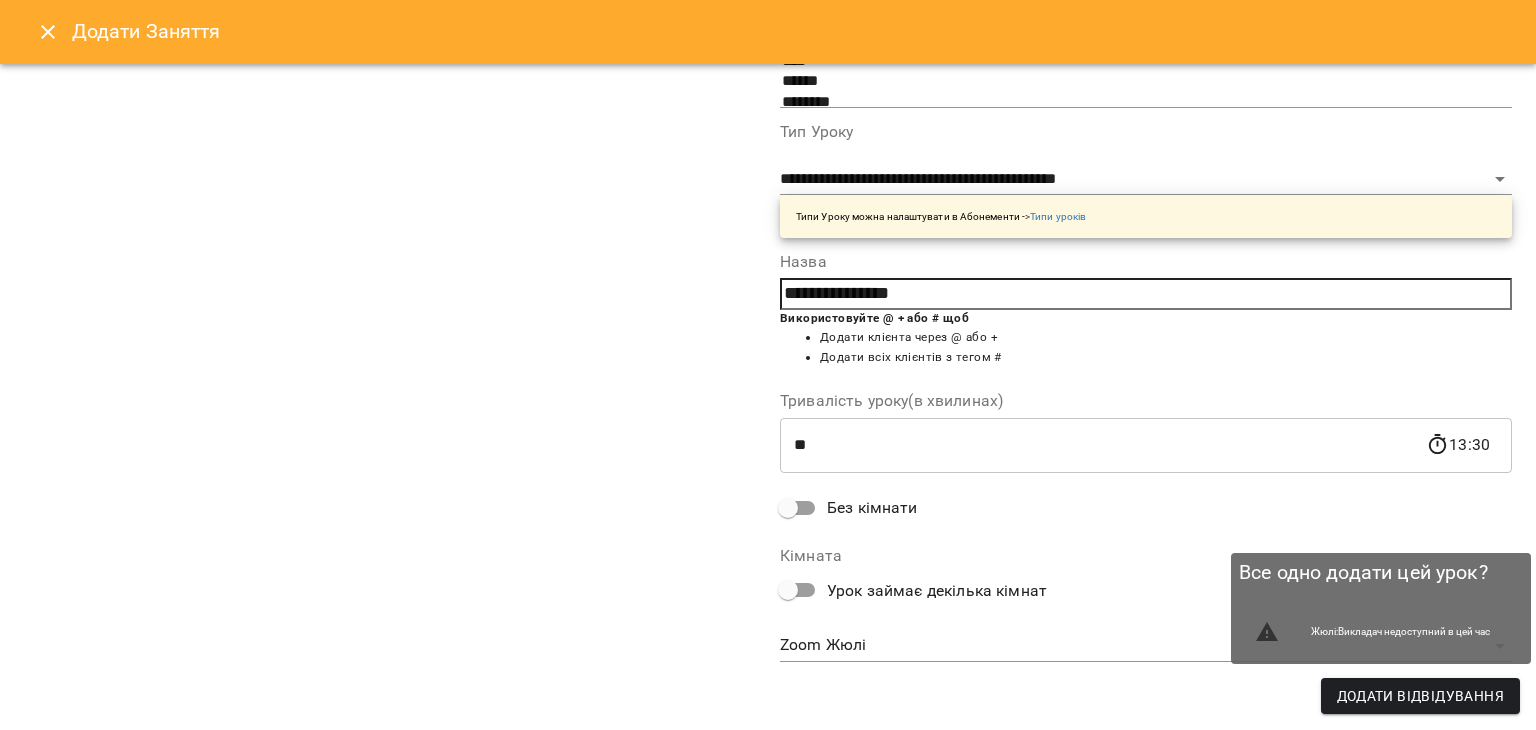 click on "Додати Відвідування" at bounding box center [1420, 696] 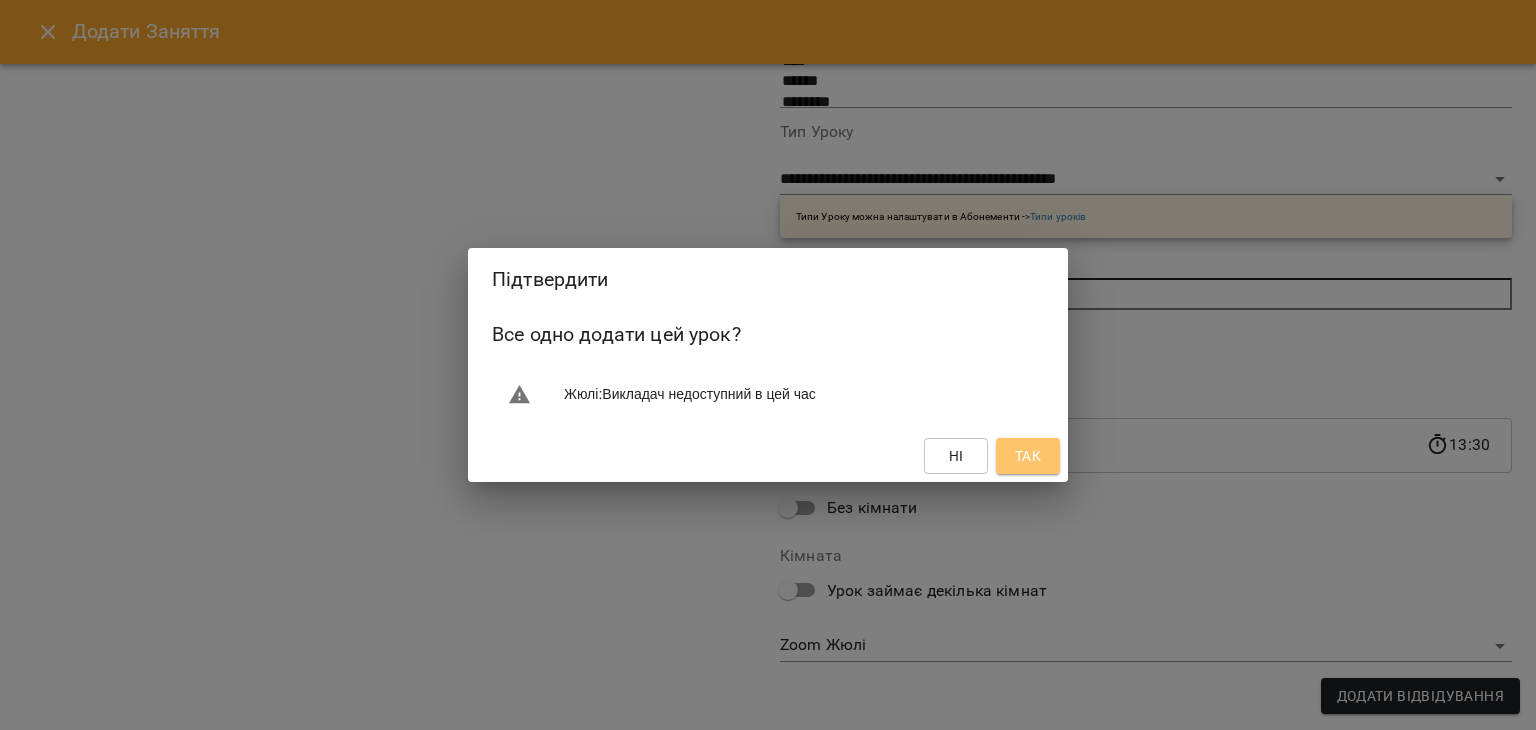 click on "Так" at bounding box center (1028, 456) 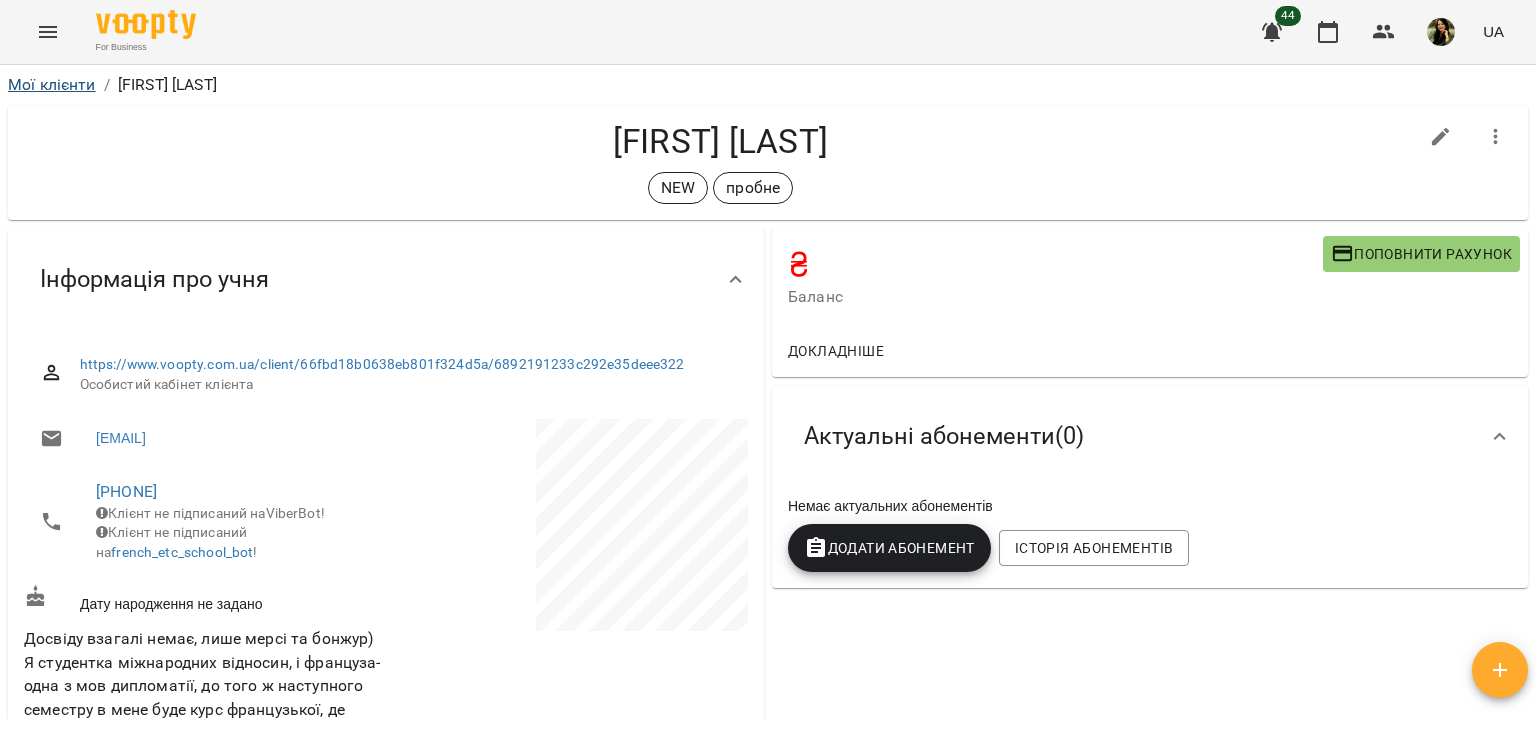 scroll, scrollTop: 0, scrollLeft: 0, axis: both 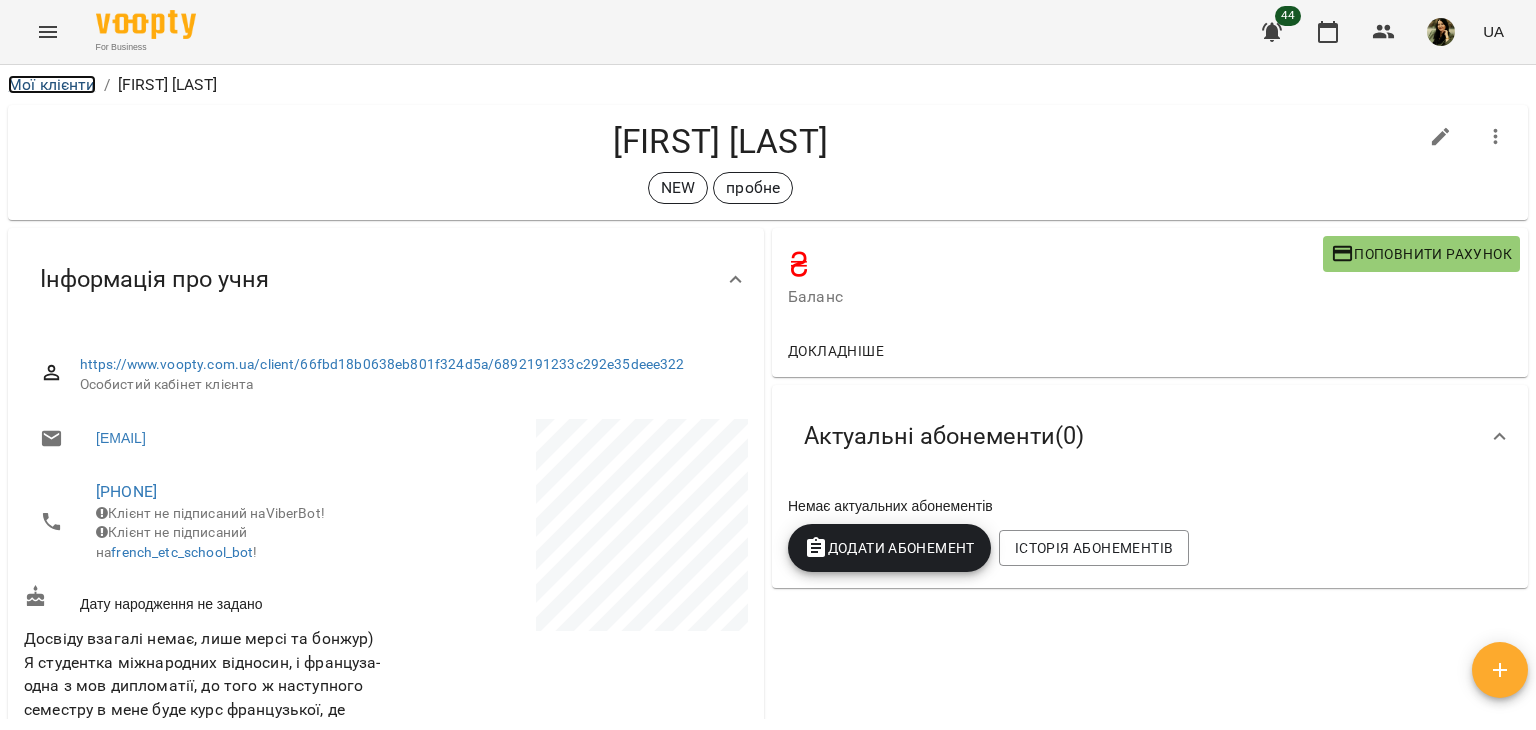 click on "Мої клієнти" at bounding box center [52, 84] 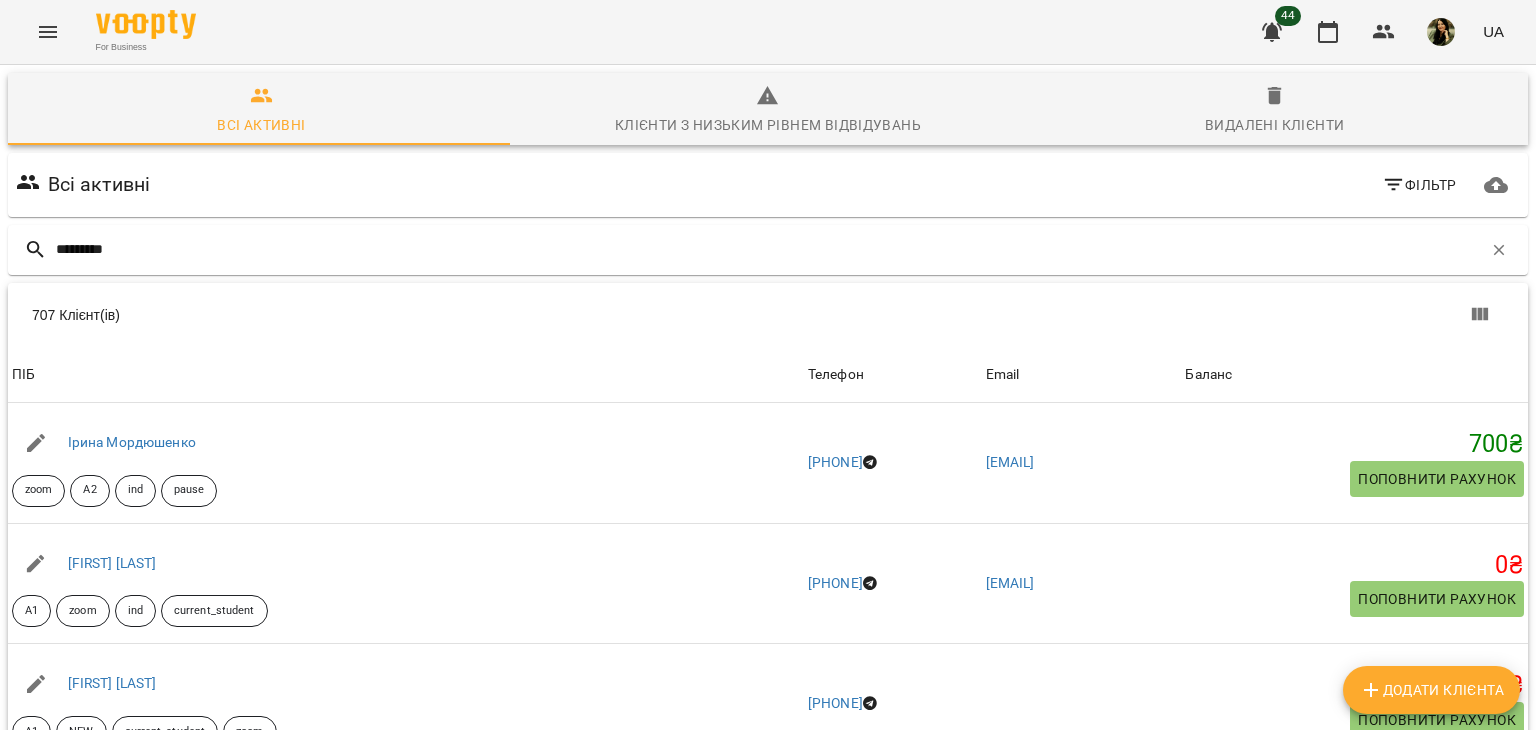 type on "*********" 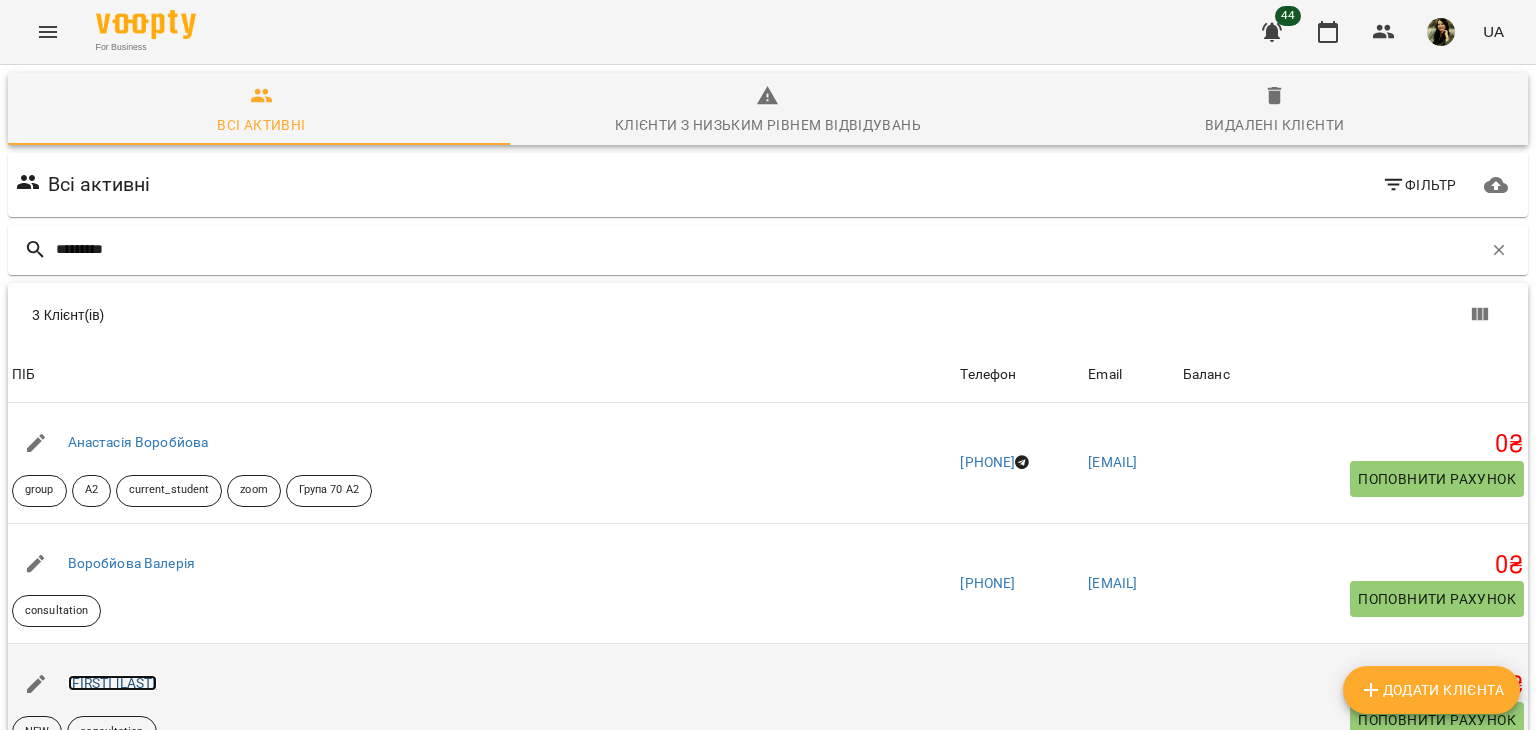 click on "[FIRST] [LAST]" at bounding box center [112, 683] 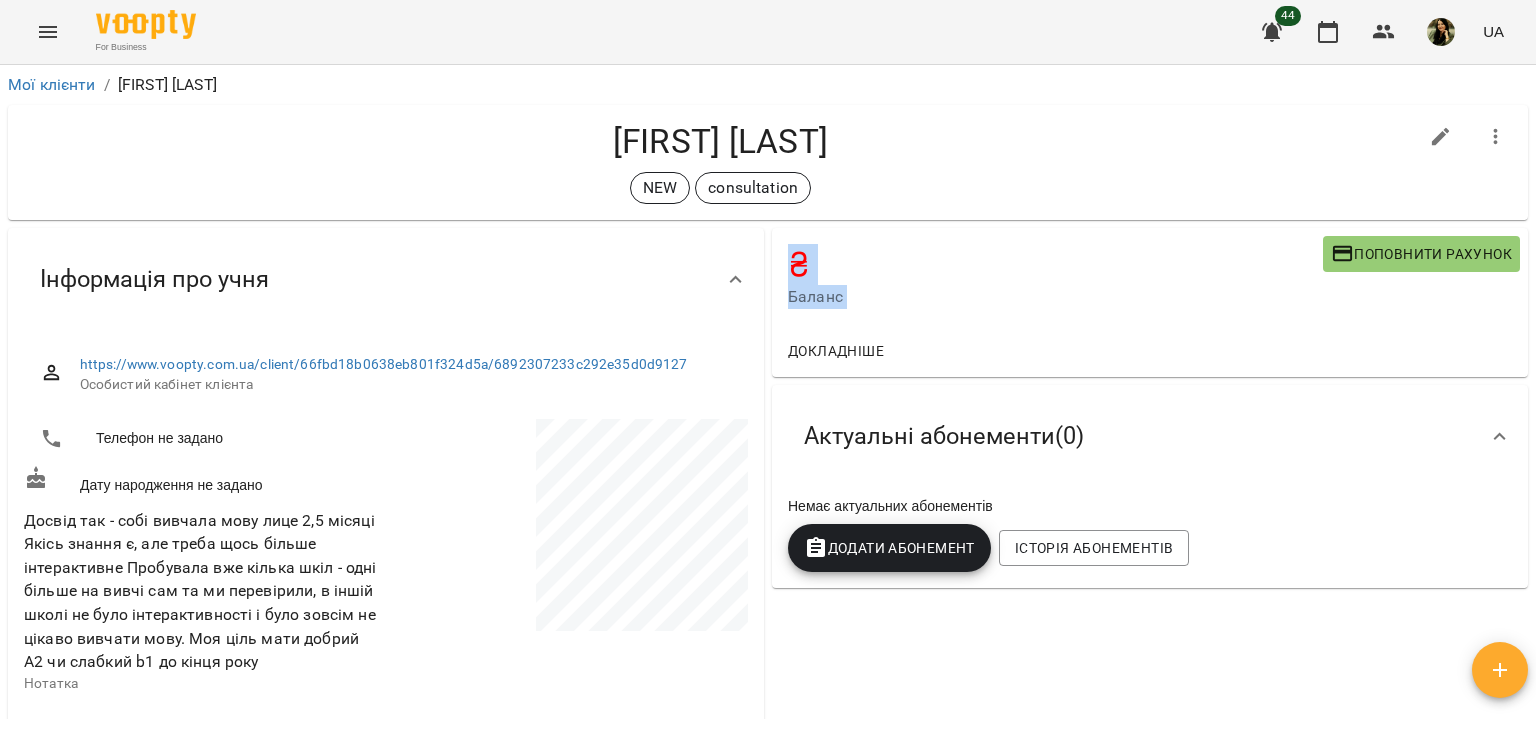 drag, startPoint x: 1535, startPoint y: 185, endPoint x: 1534, endPoint y: 422, distance: 237.0021 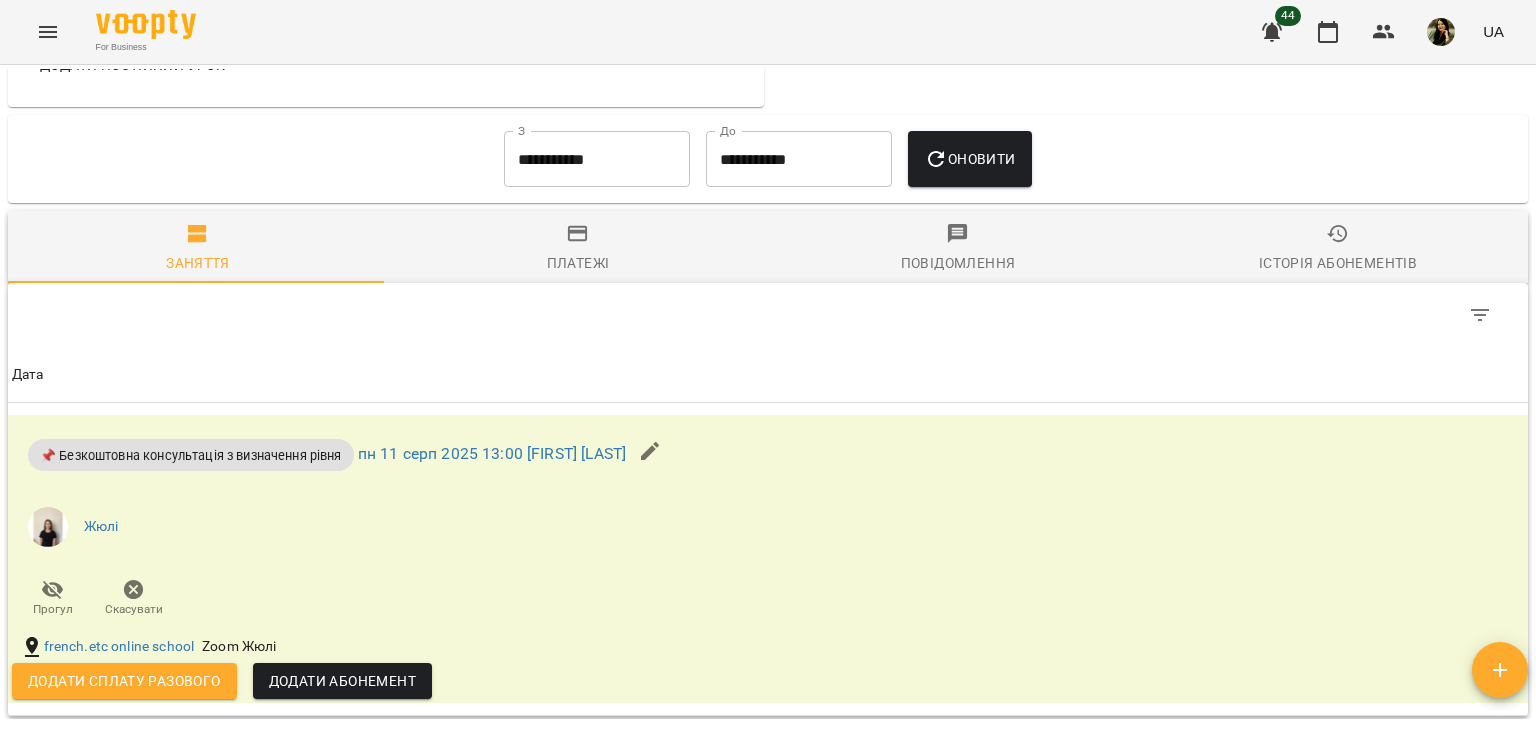 scroll, scrollTop: 1088, scrollLeft: 0, axis: vertical 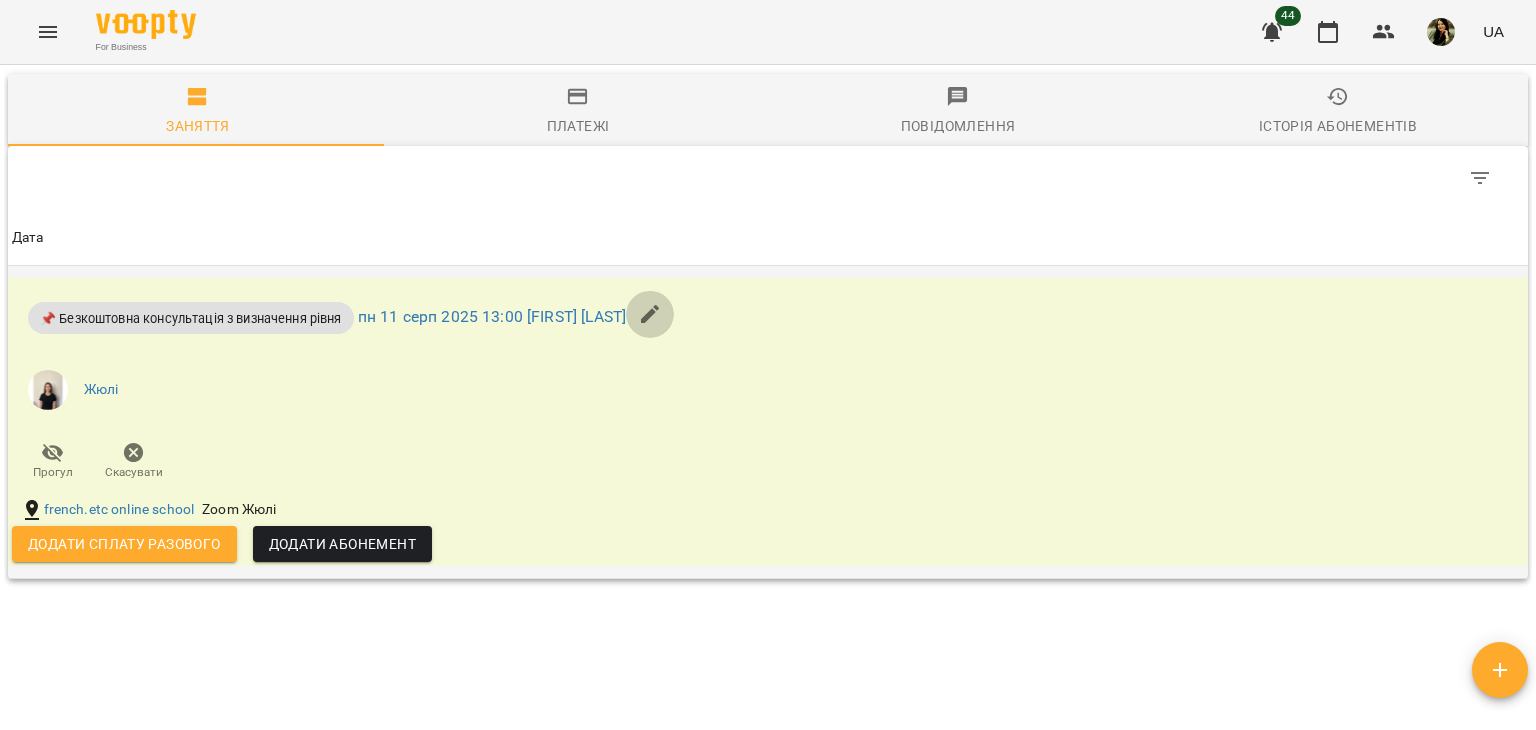 click 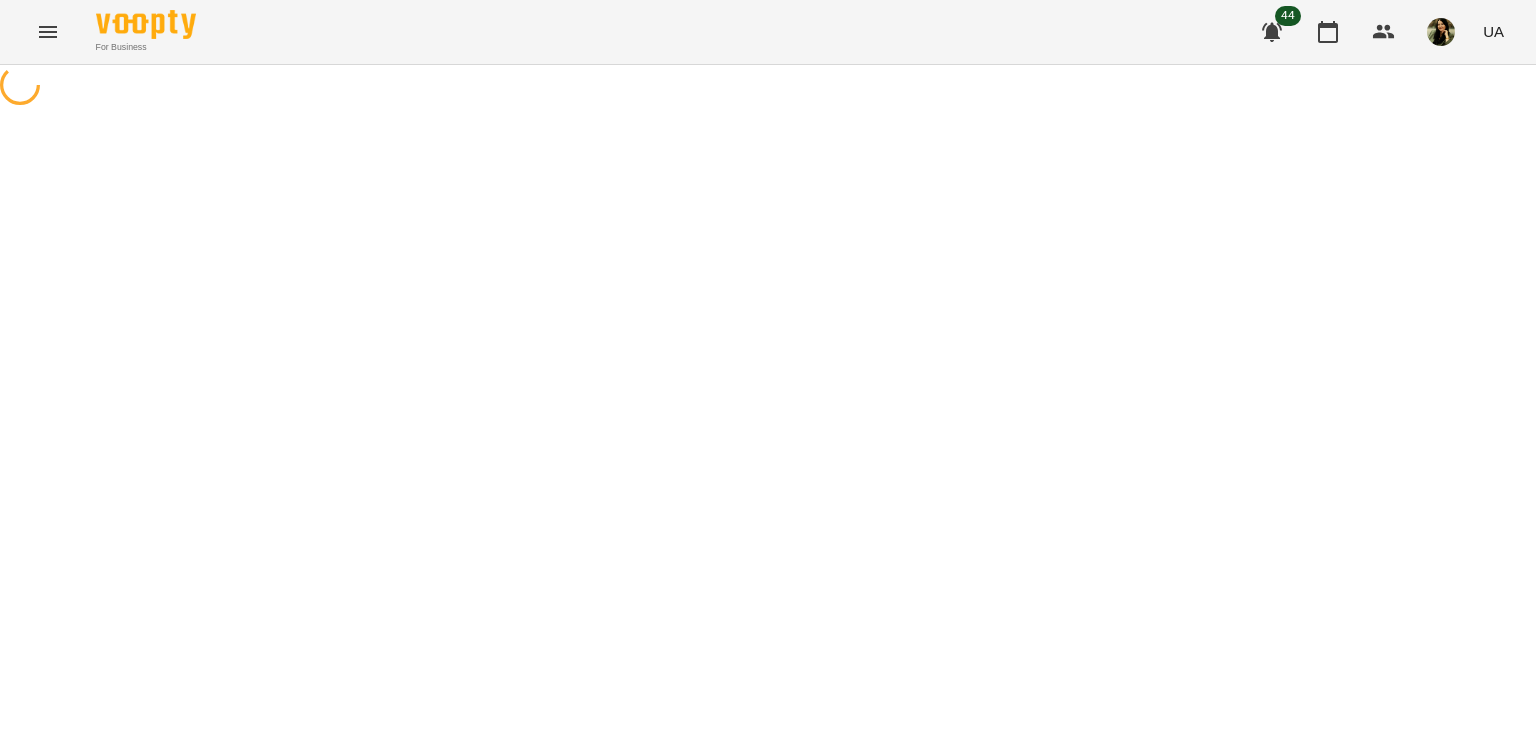 select on "**********" 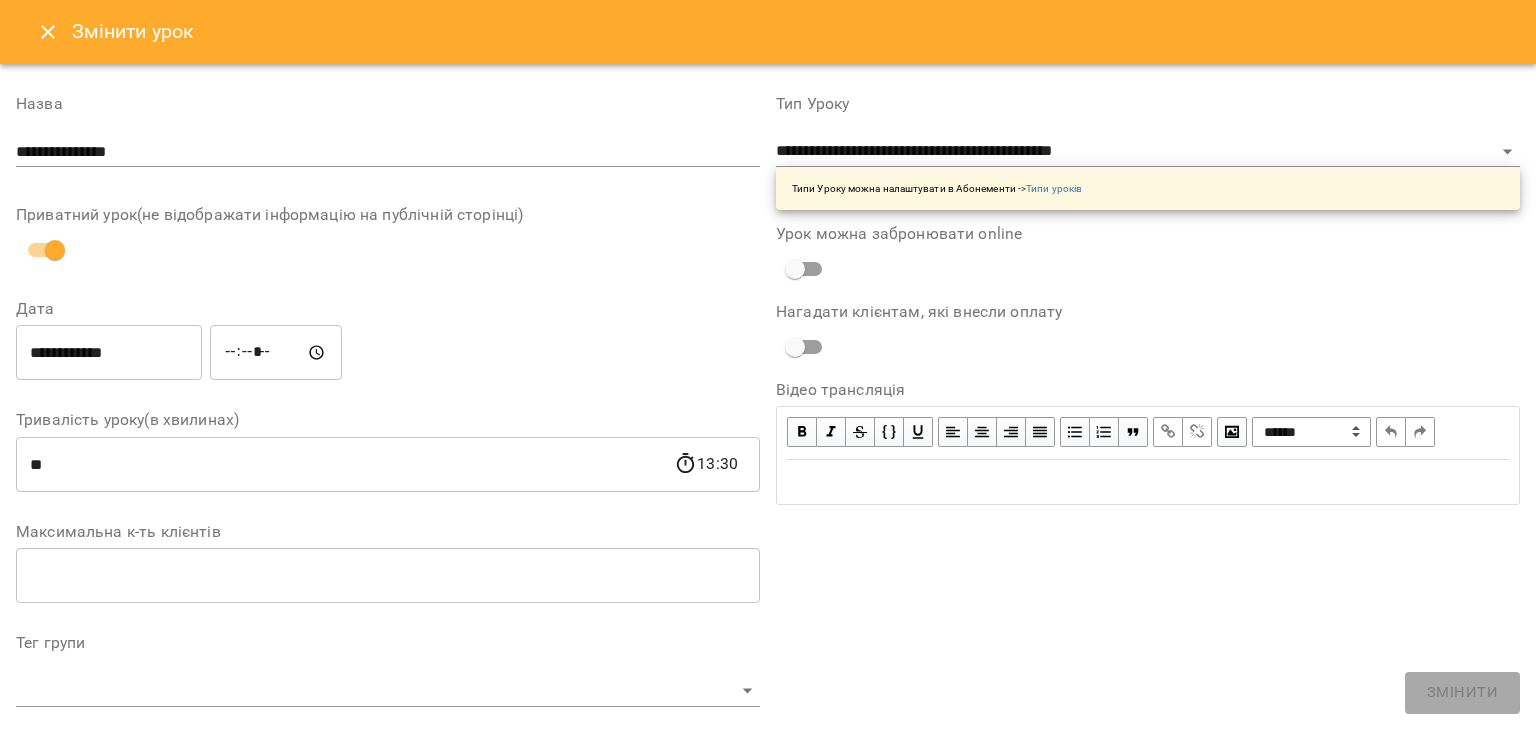 scroll, scrollTop: 572, scrollLeft: 0, axis: vertical 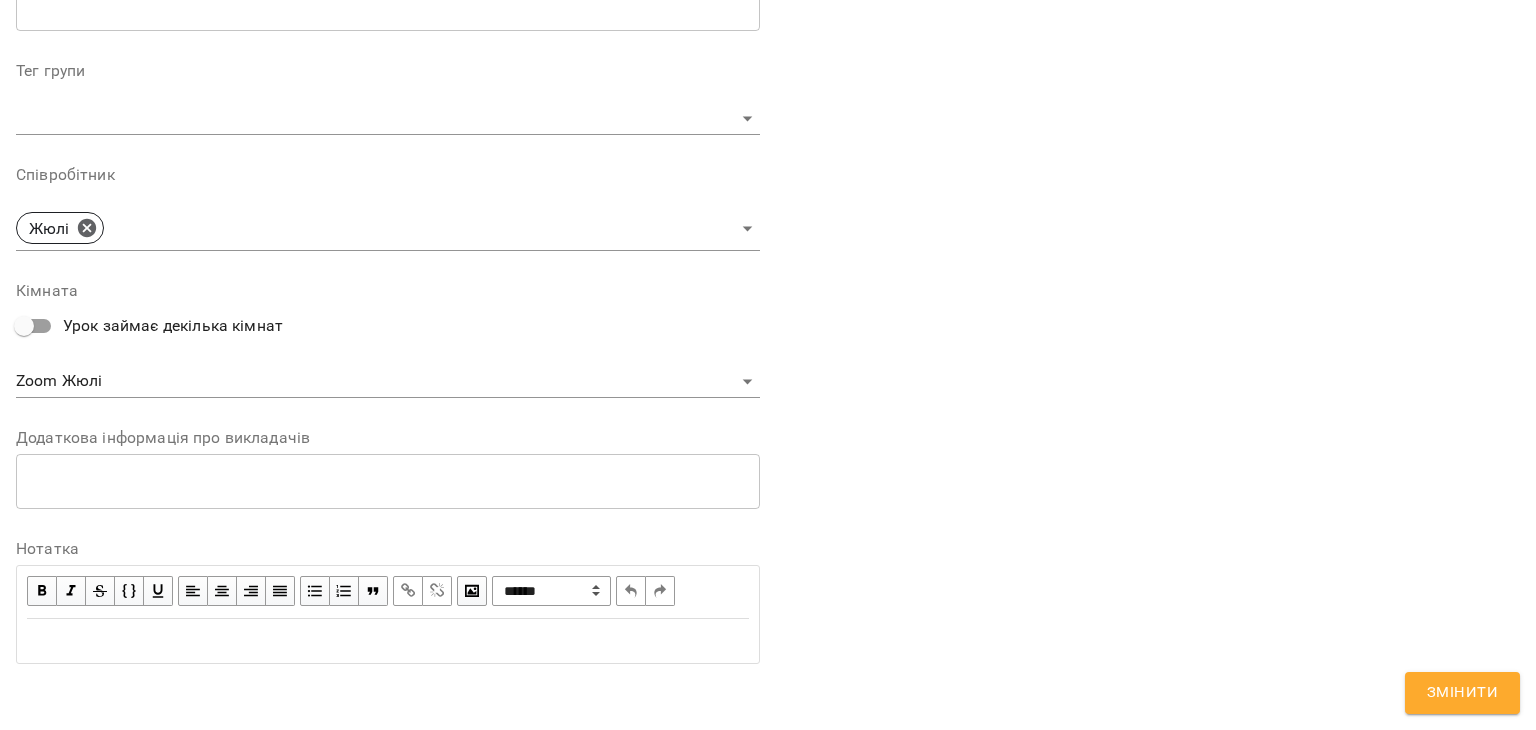 click at bounding box center [388, 641] 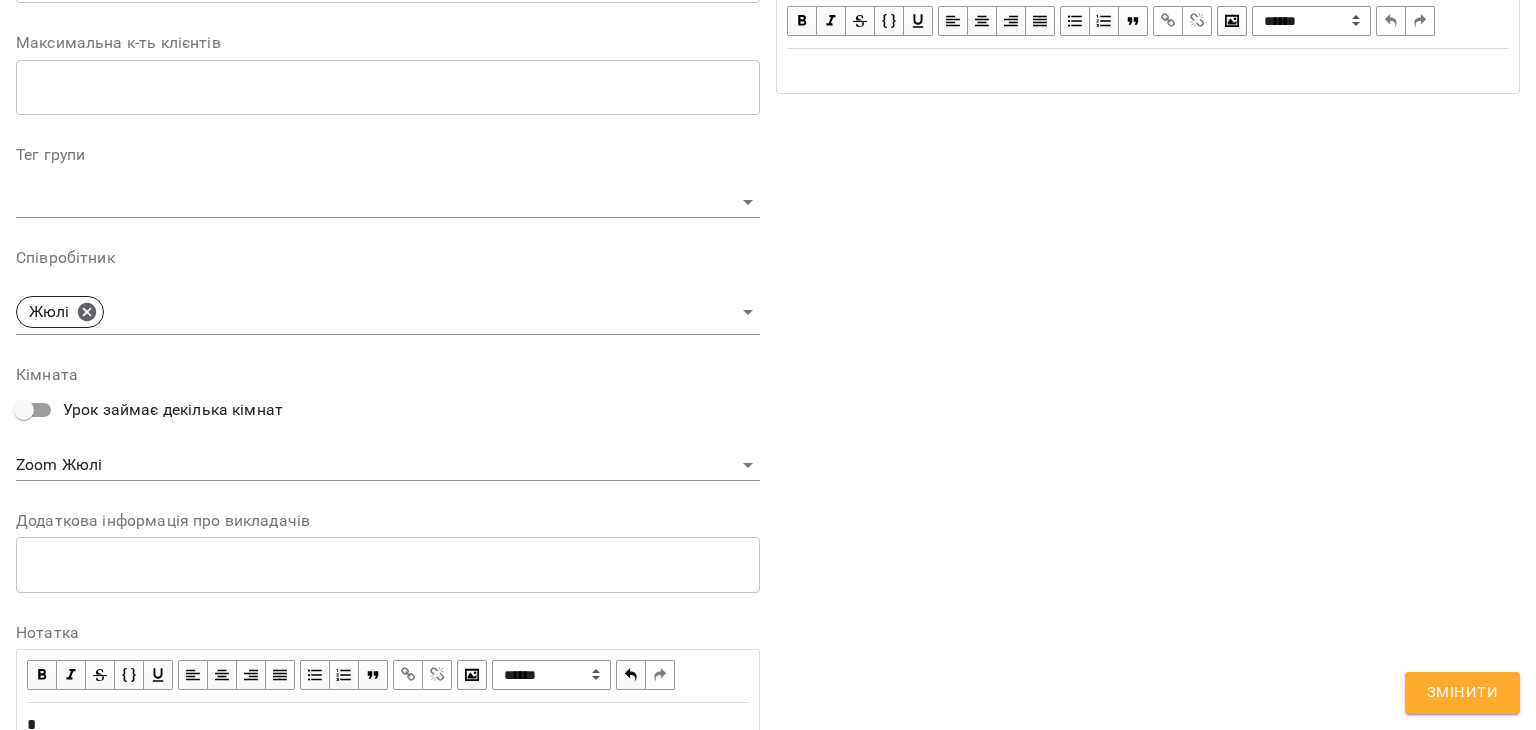 scroll, scrollTop: 655, scrollLeft: 0, axis: vertical 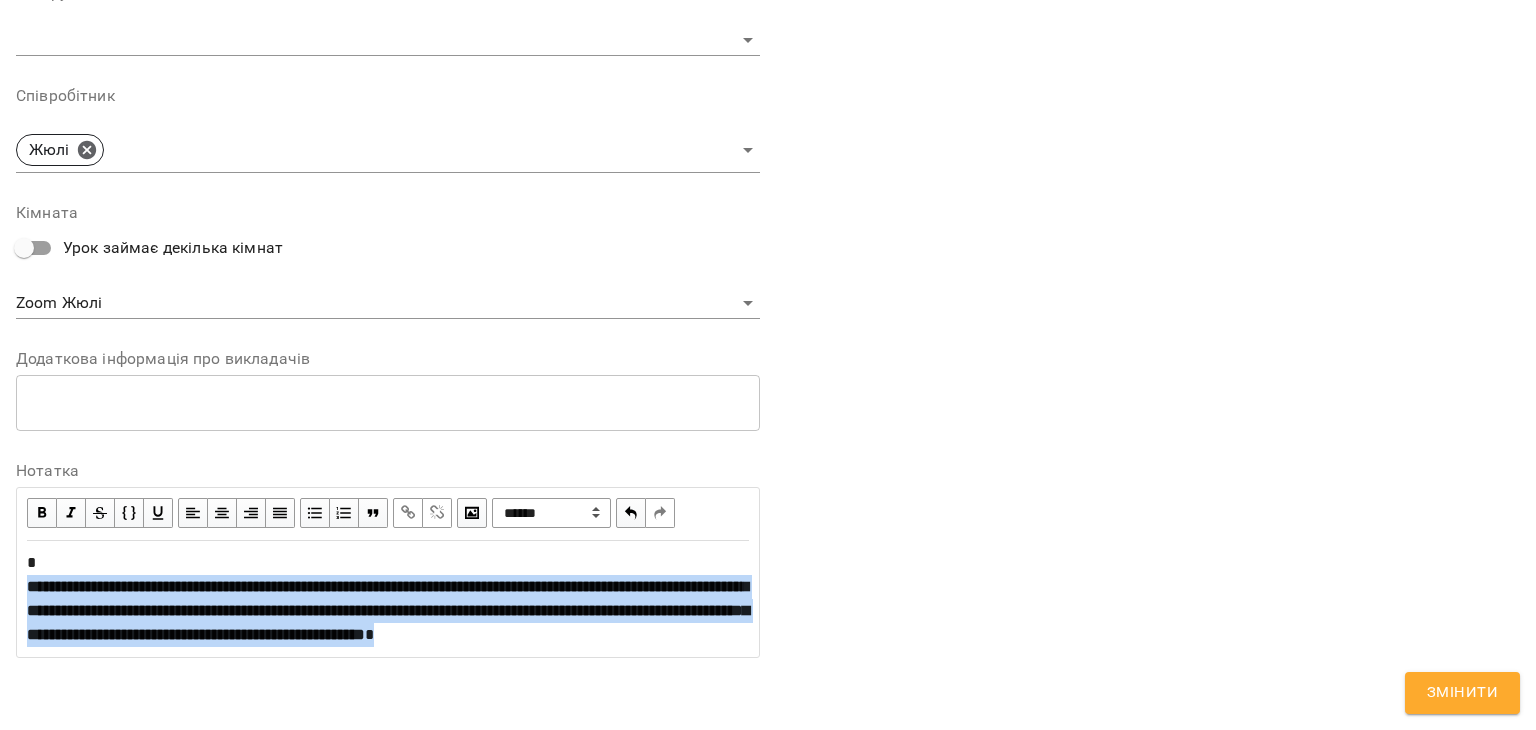 drag, startPoint x: 26, startPoint y: 657, endPoint x: 640, endPoint y: 636, distance: 614.359 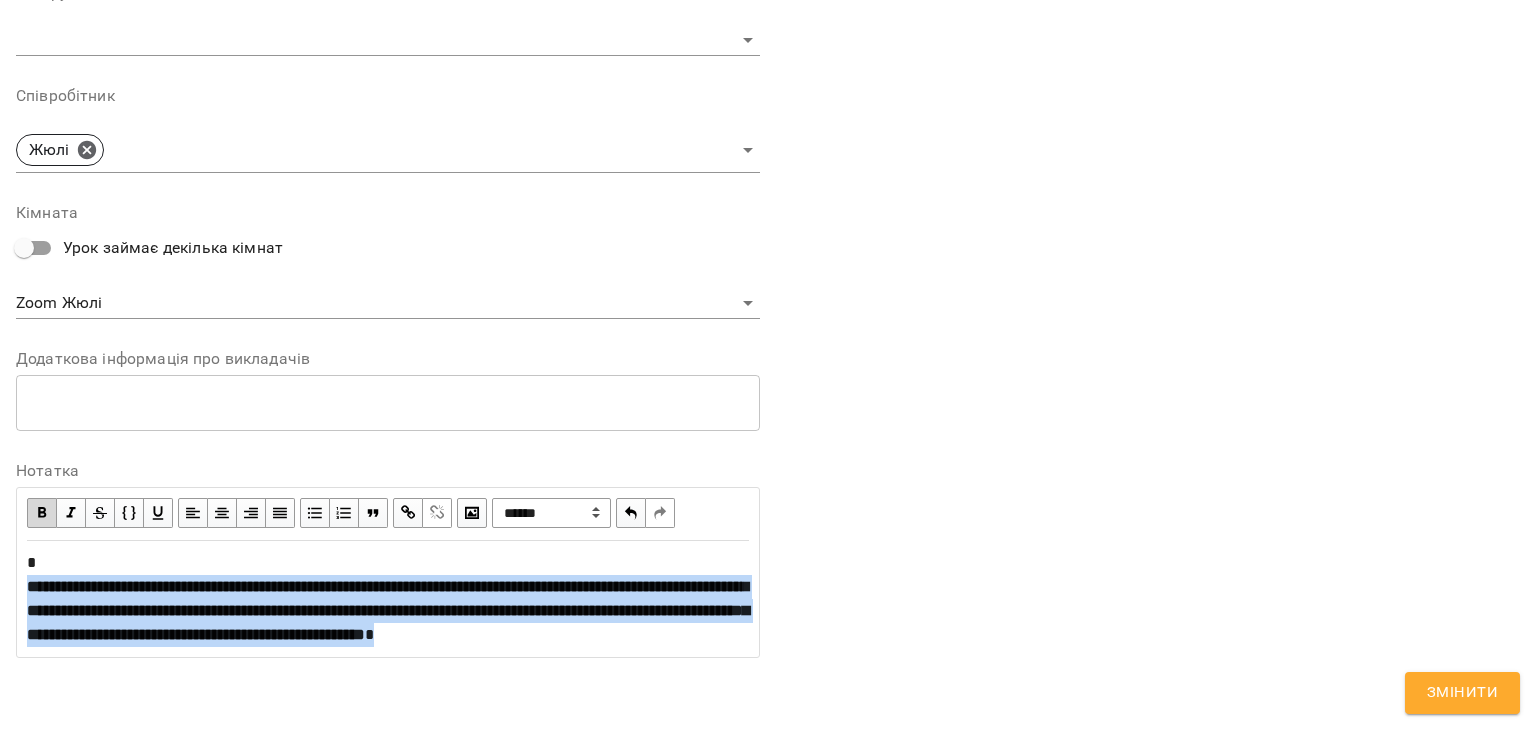 click at bounding box center (42, 513) 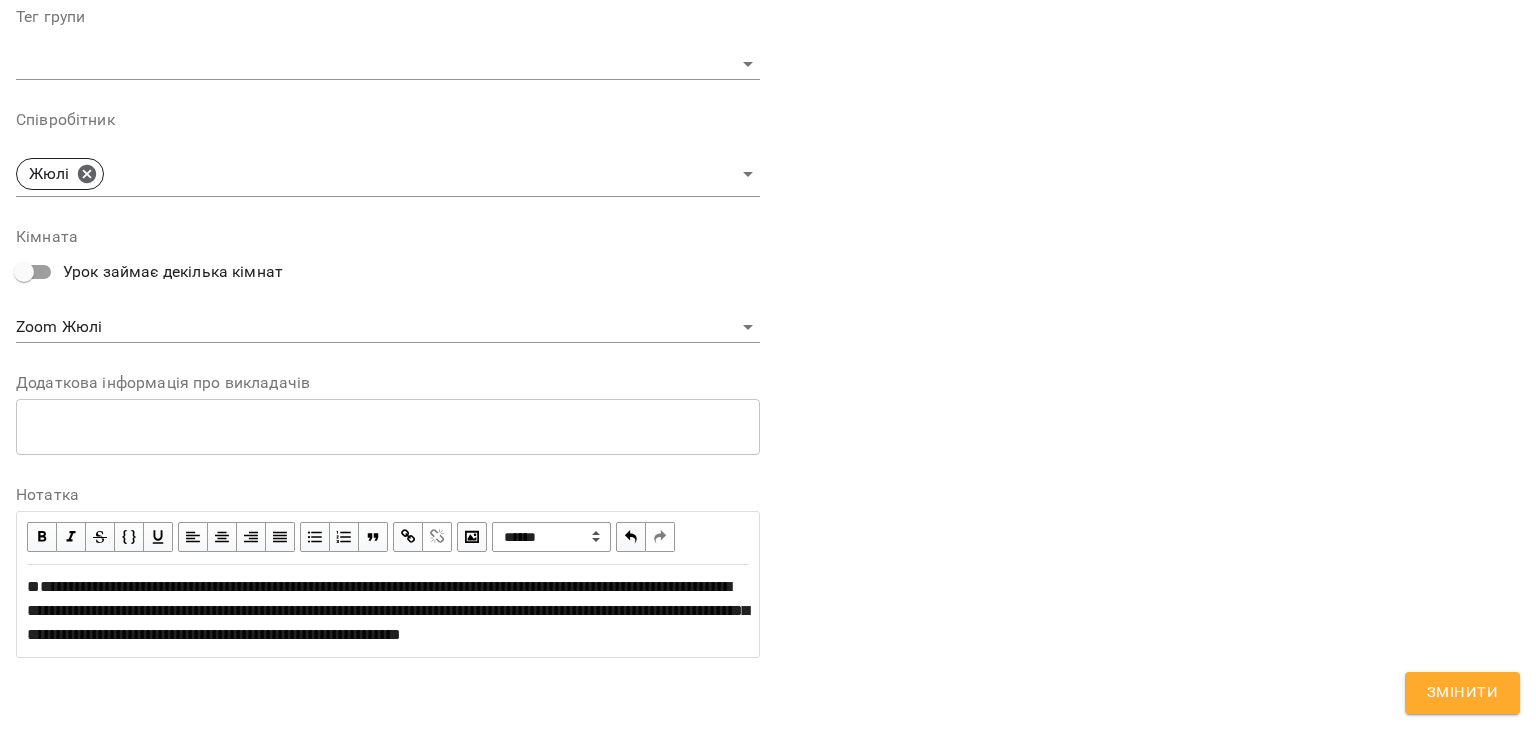 click on "Змінити" at bounding box center [1462, 693] 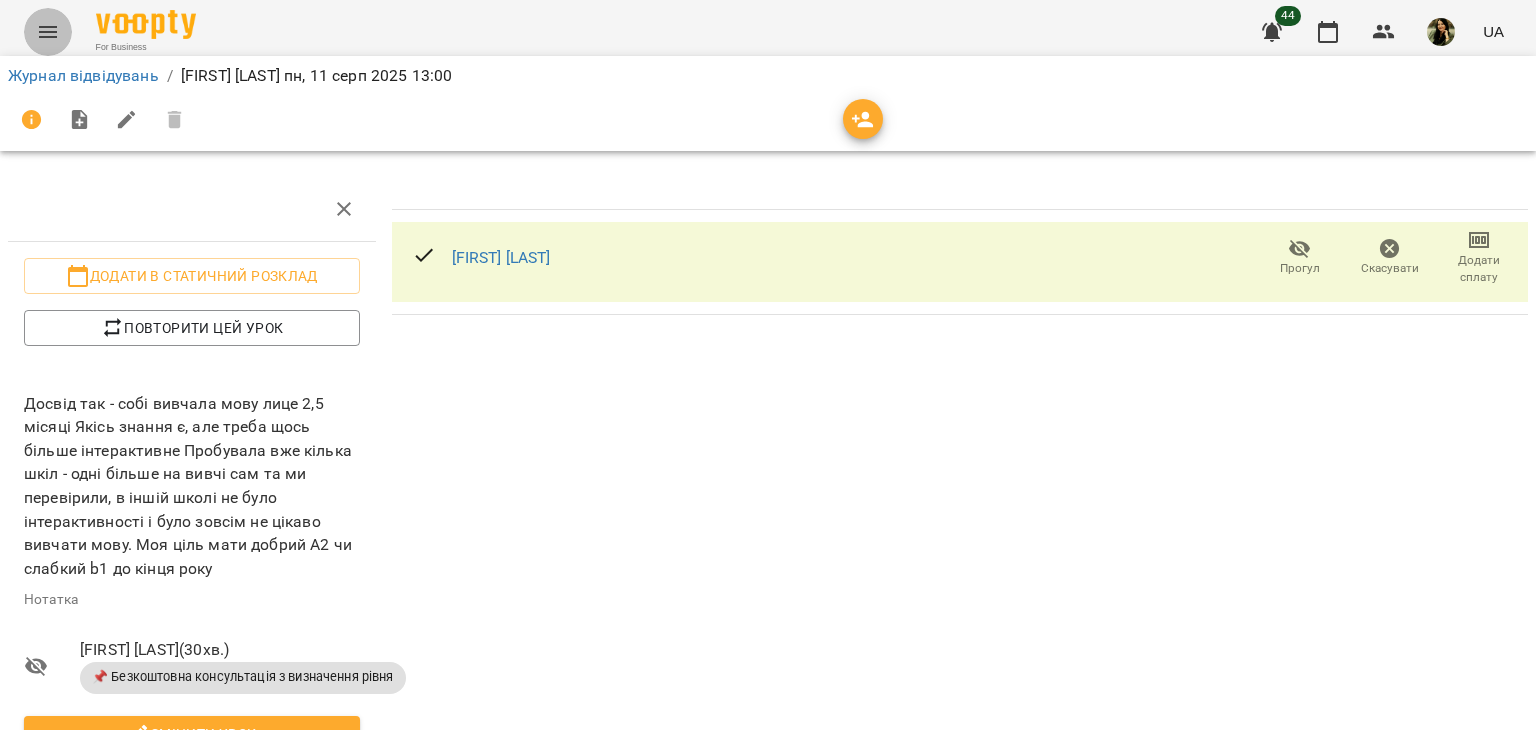 click 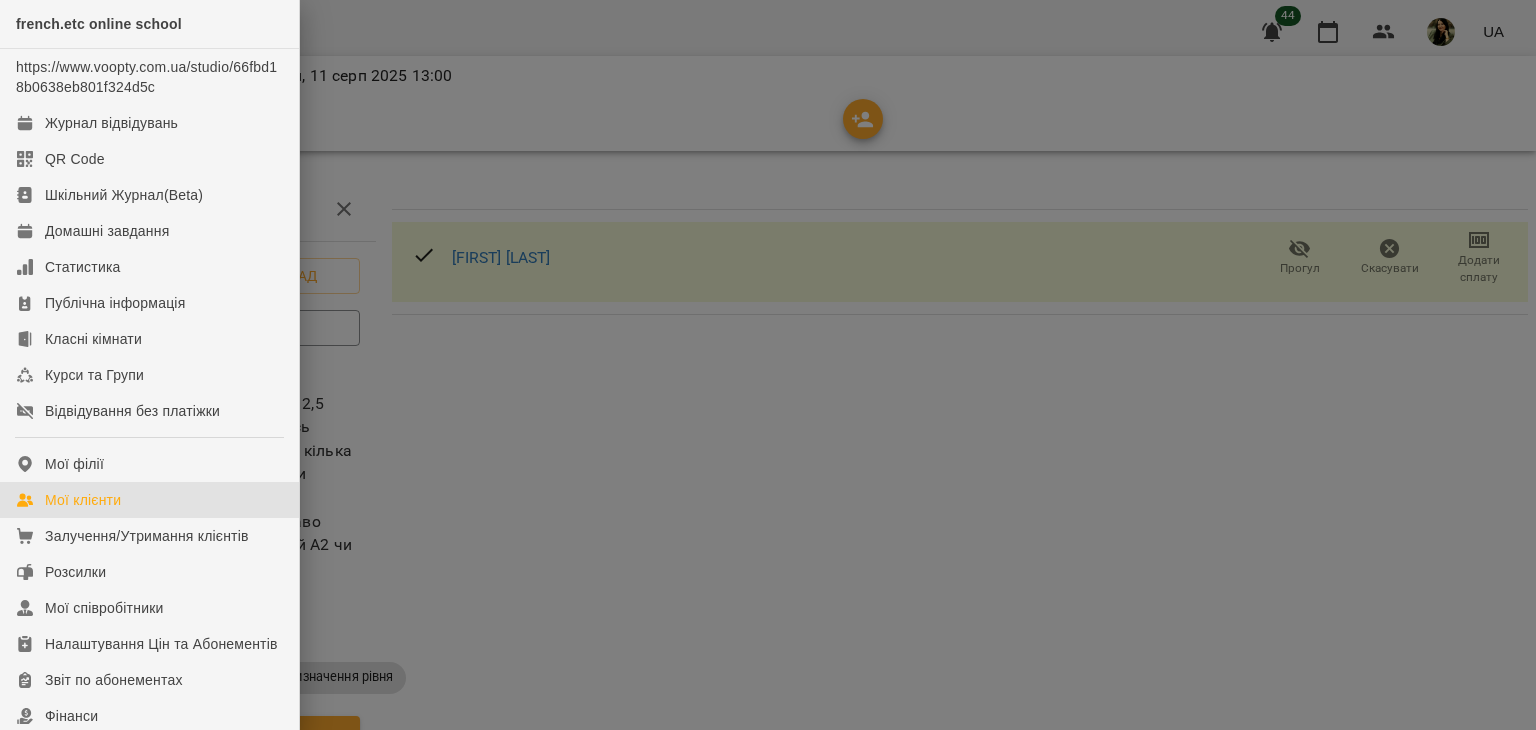 click on "Мої клієнти" at bounding box center [83, 500] 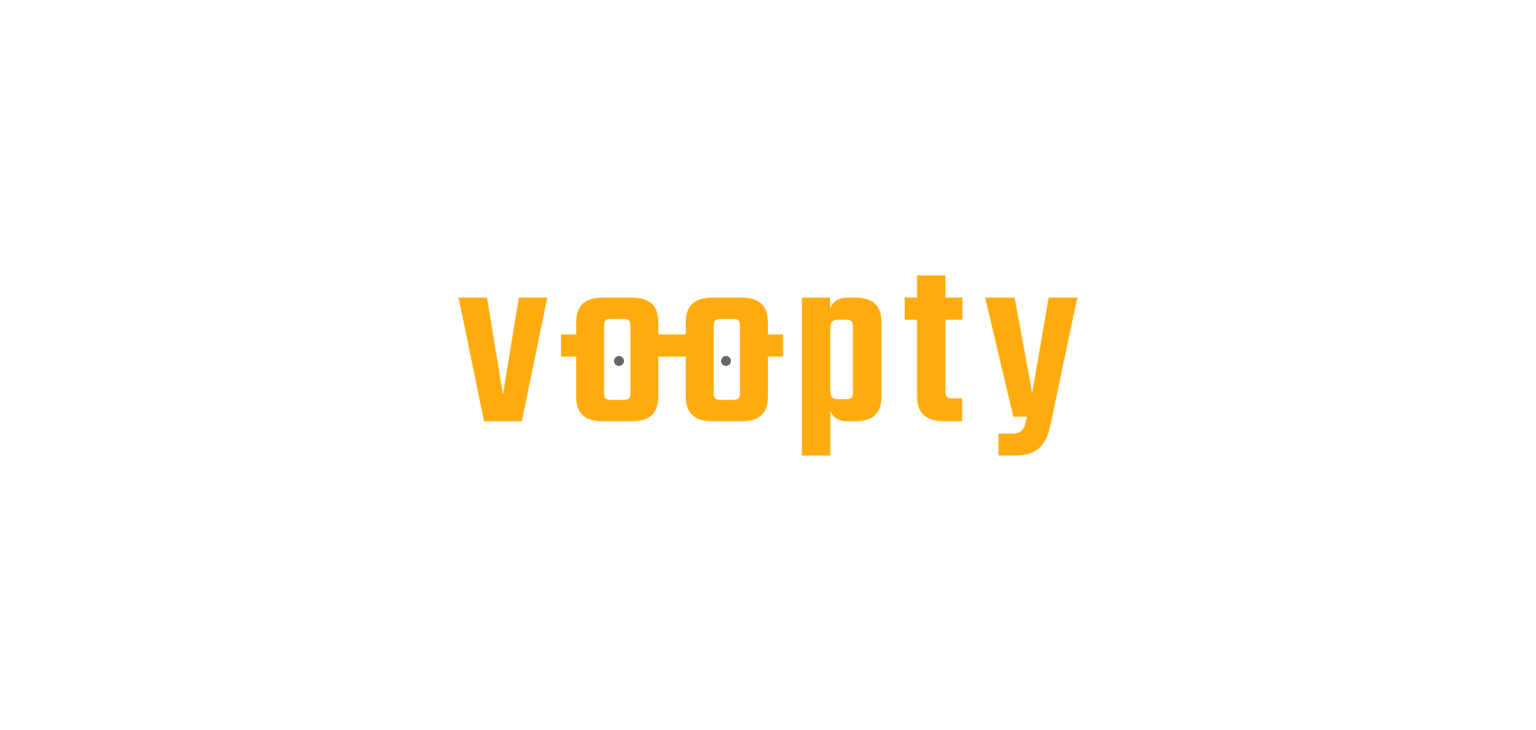 scroll, scrollTop: 0, scrollLeft: 0, axis: both 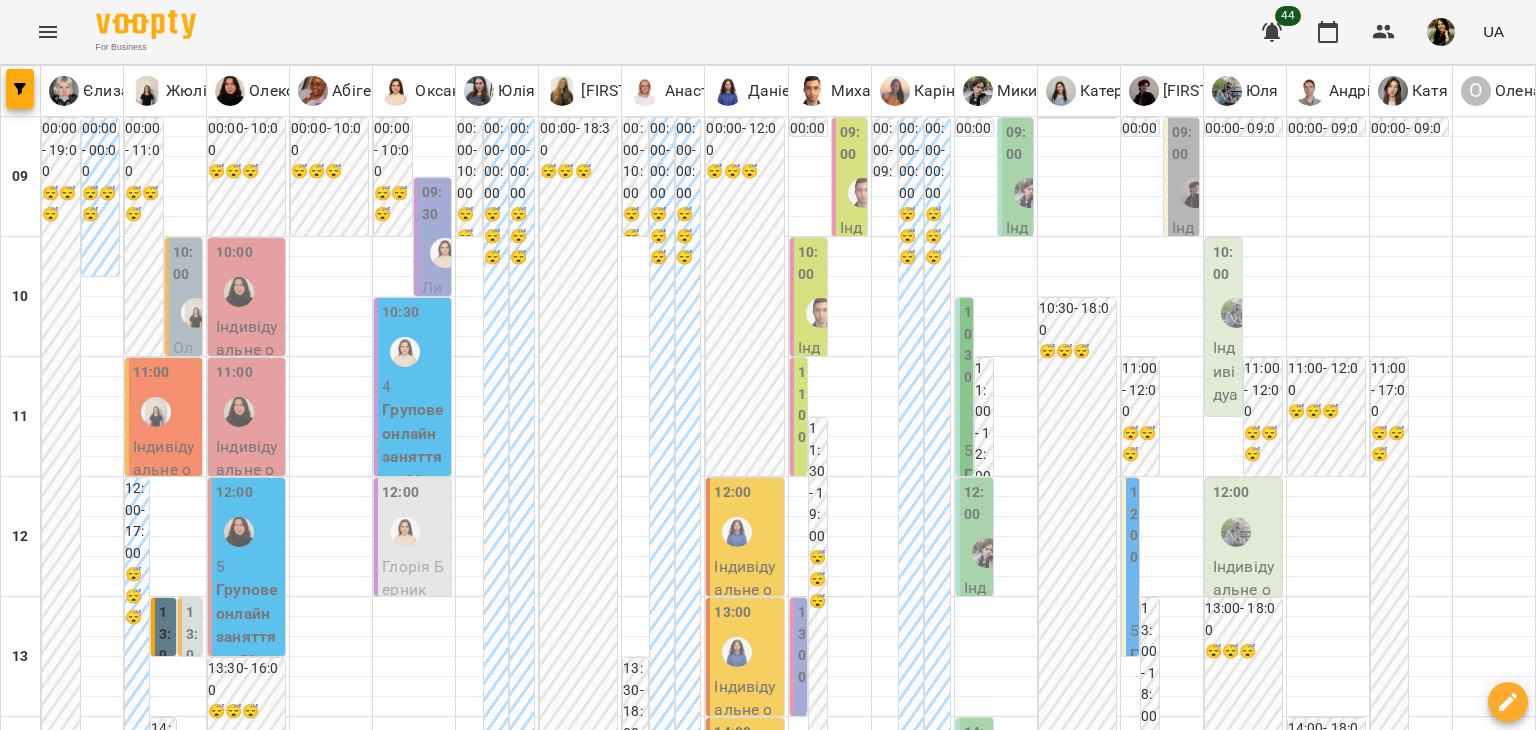 click on "13:00" at bounding box center [192, 645] 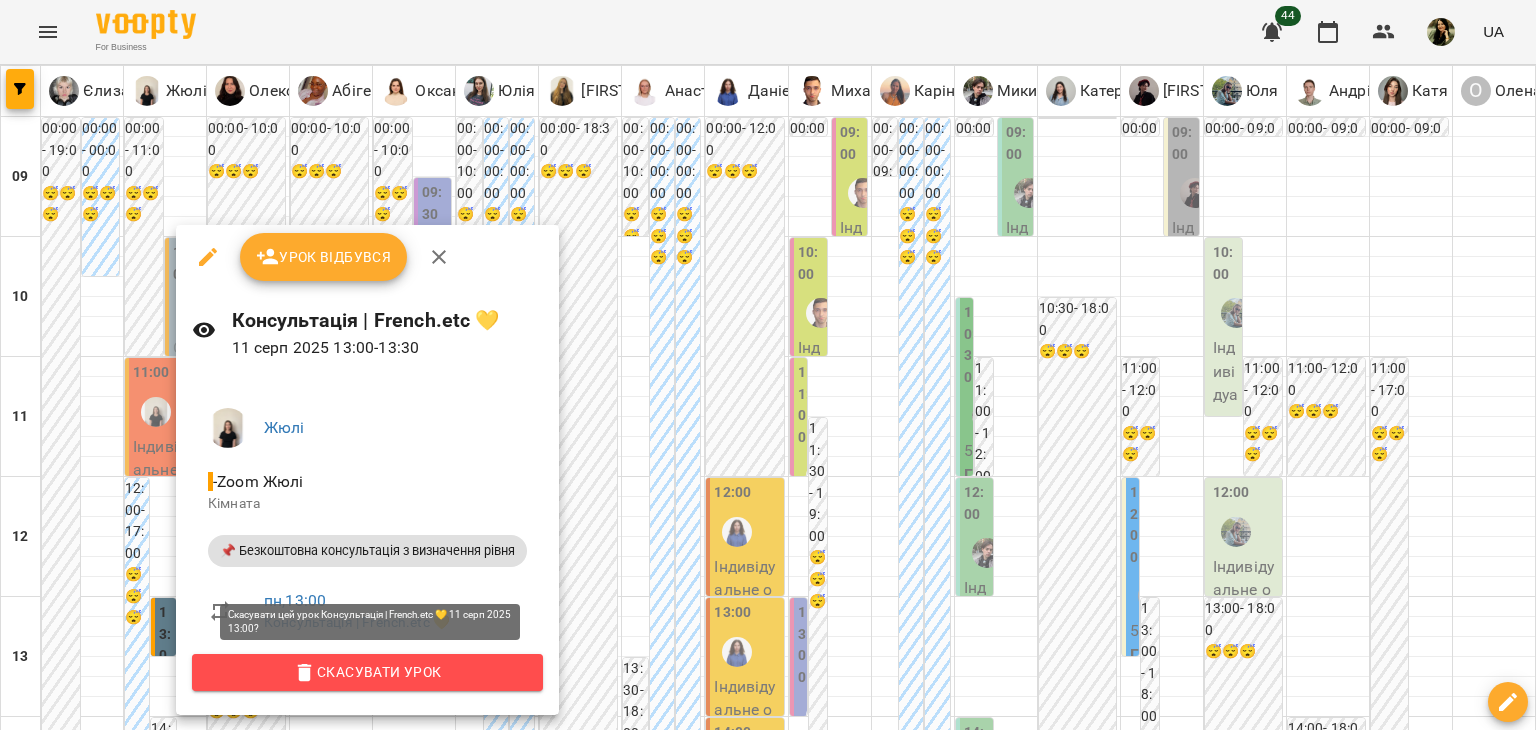 click on "Скасувати Урок" at bounding box center (367, 672) 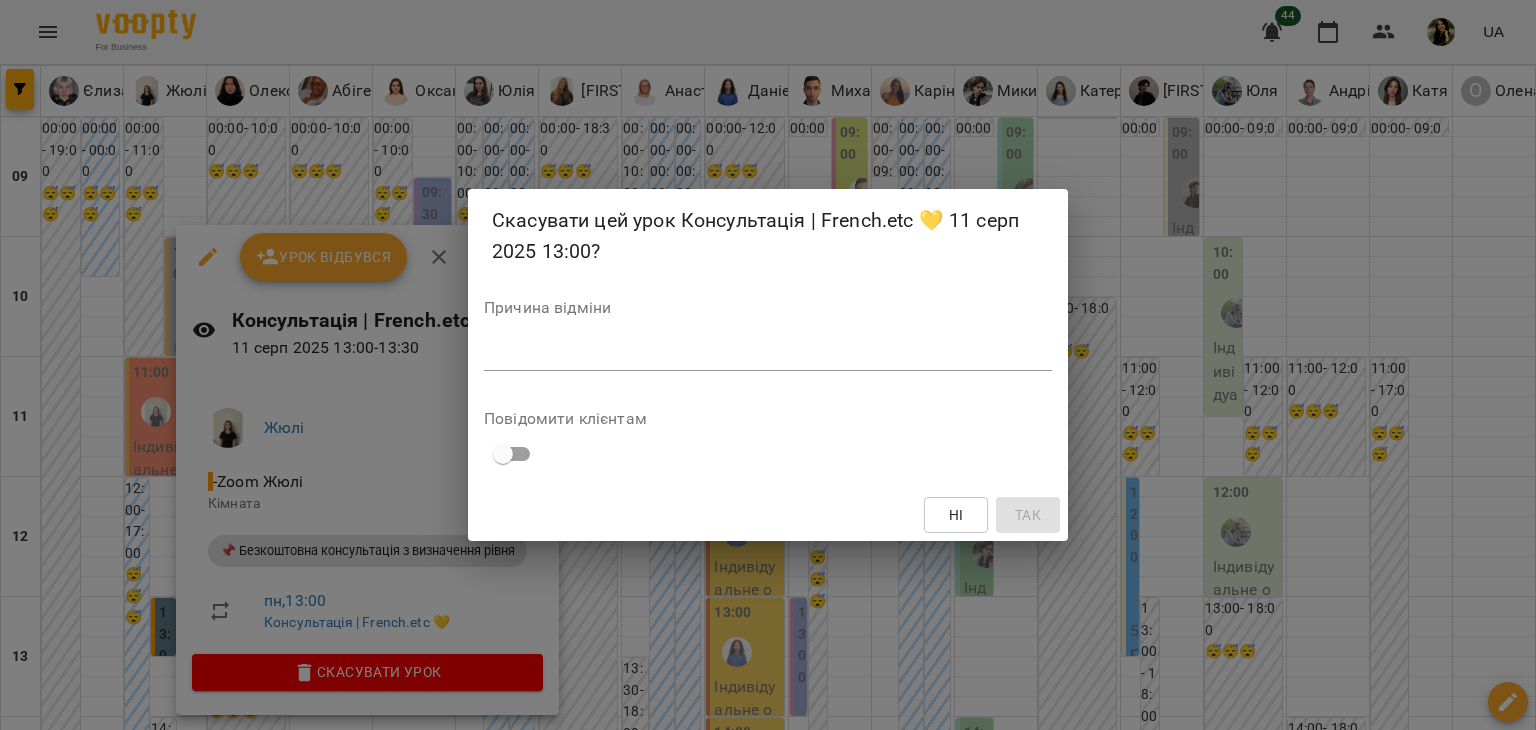 click on "*" at bounding box center (768, 355) 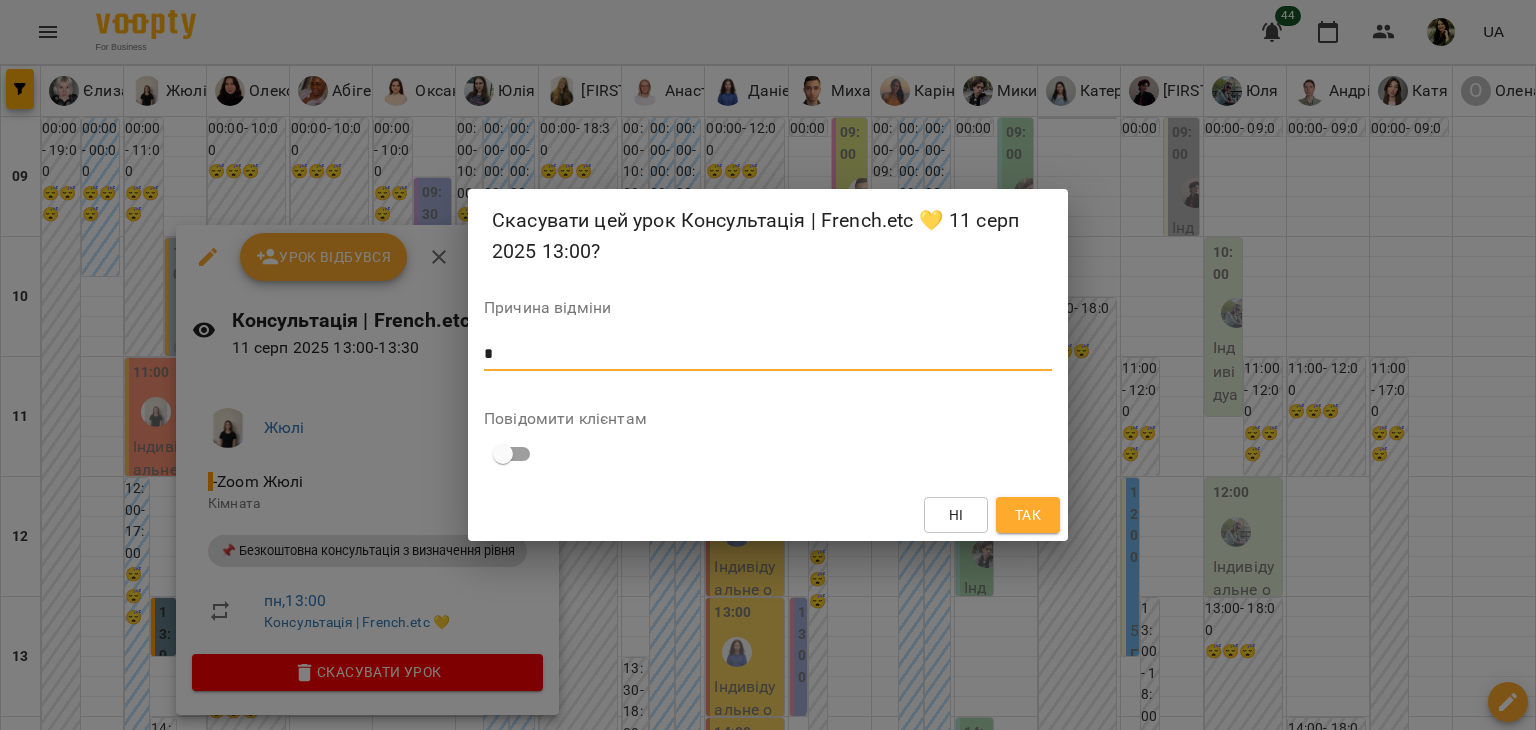 type 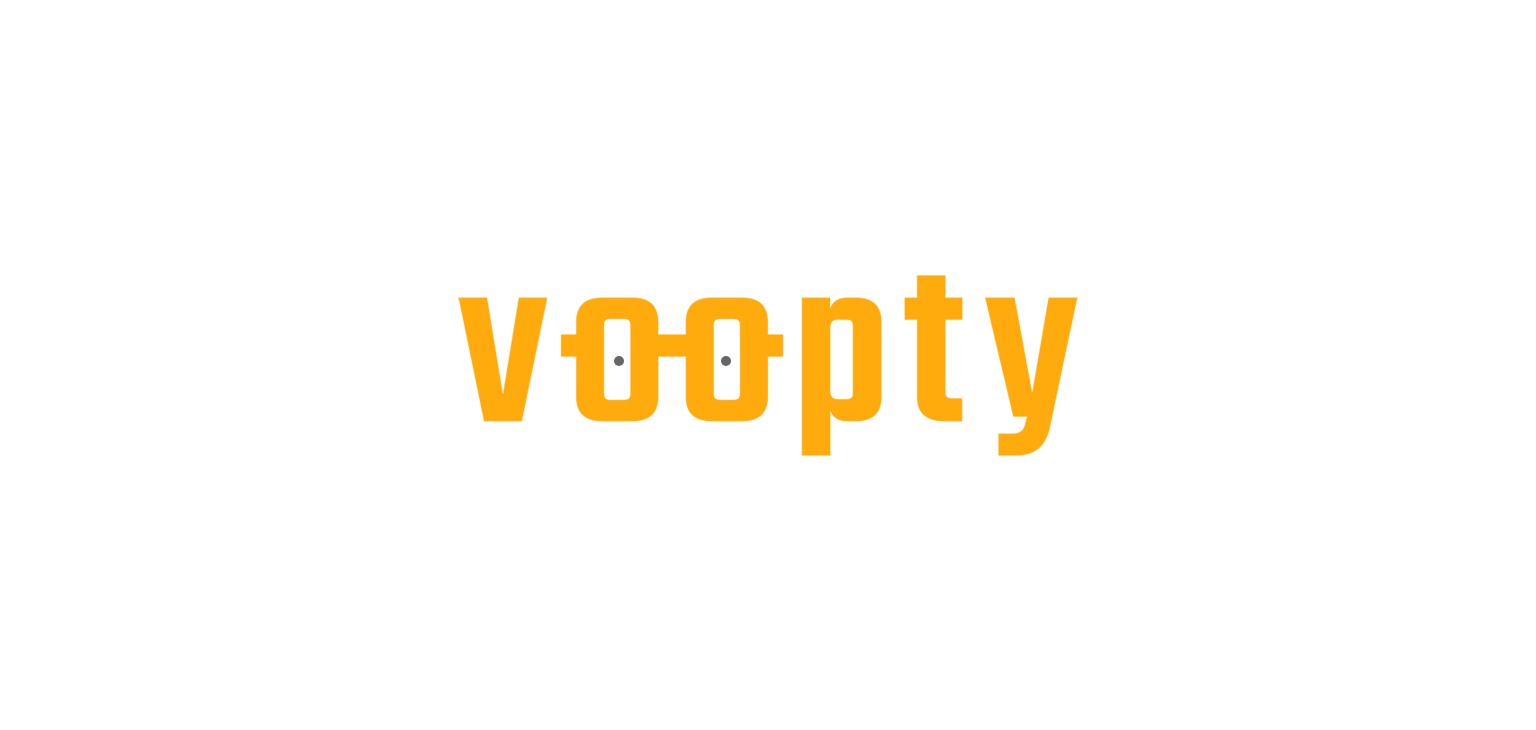 scroll, scrollTop: 0, scrollLeft: 0, axis: both 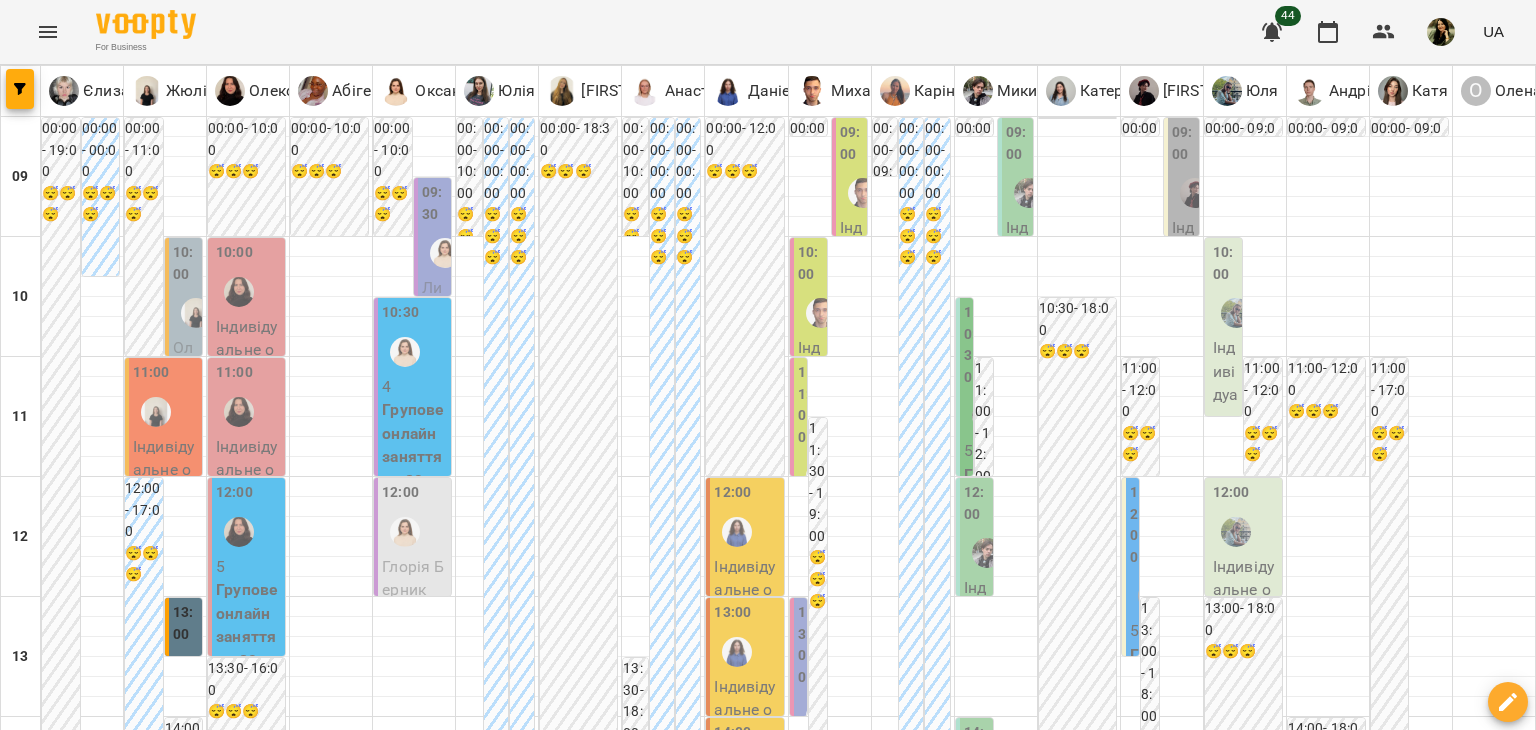 click on "[TIME] [FIRST] [LAST] 📌 Безкоштовна консультація з визначення рівня" at bounding box center [184, 932] 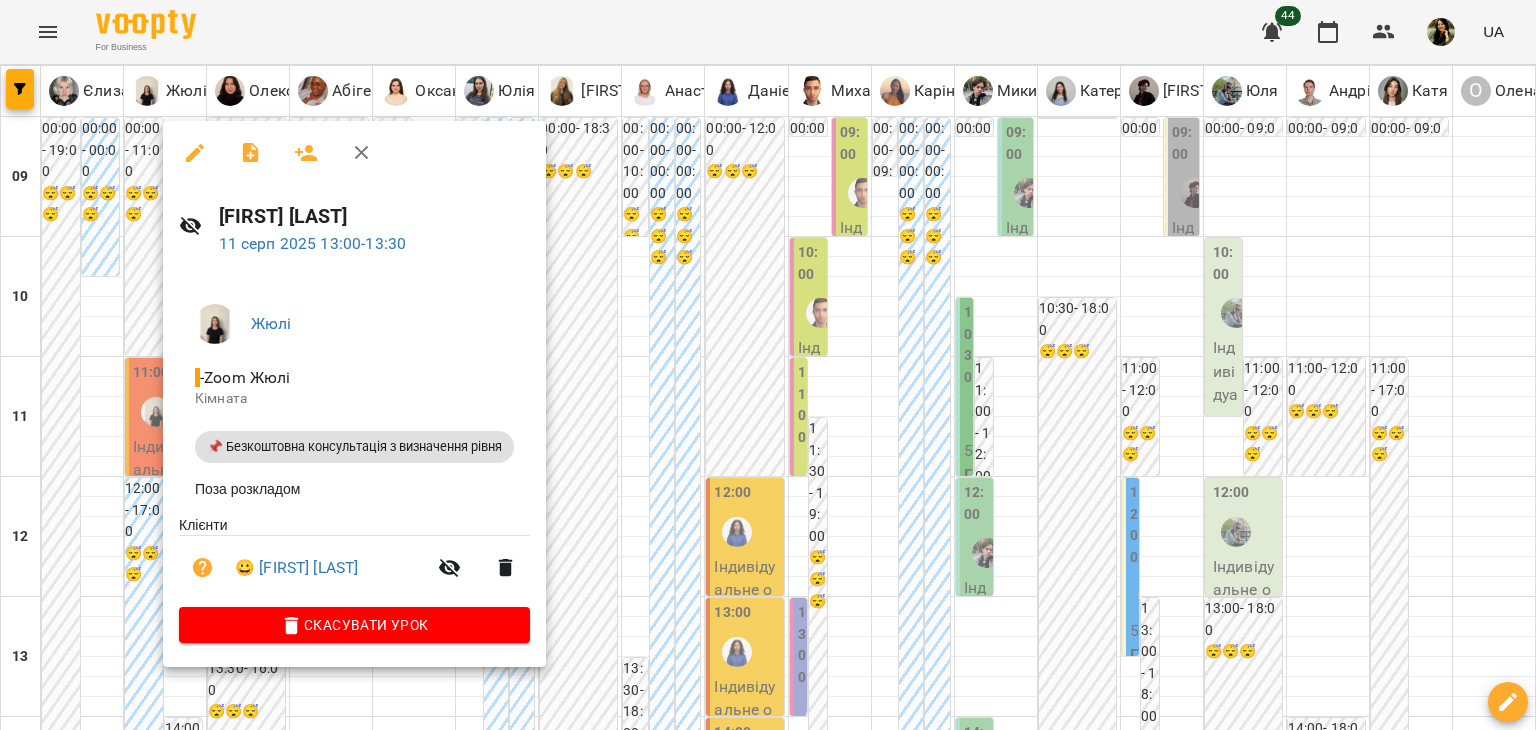click at bounding box center [768, 365] 